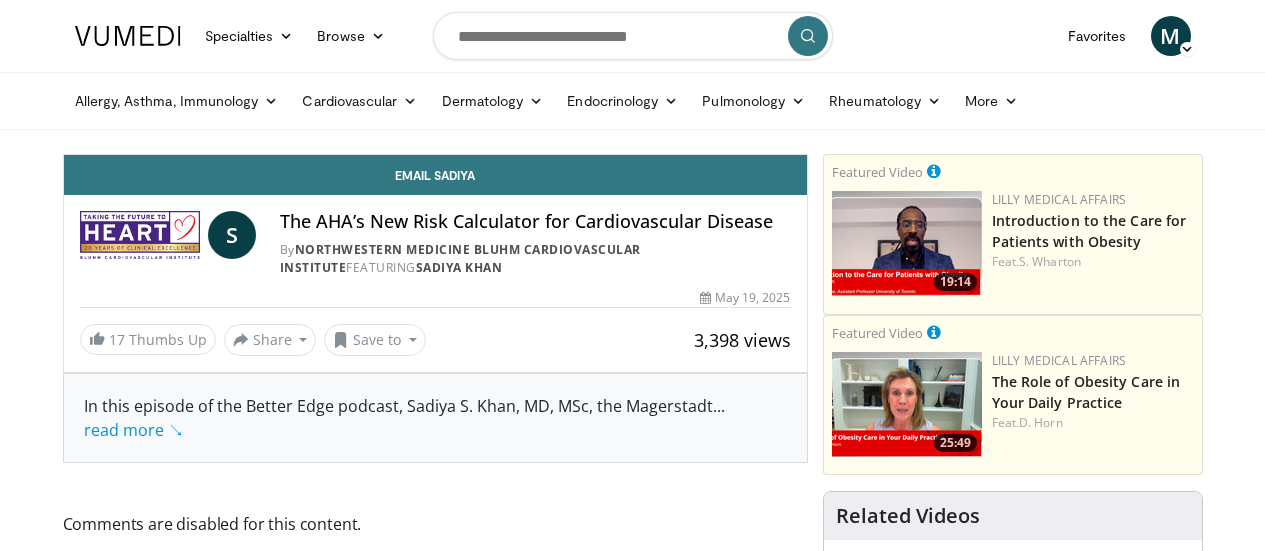 scroll, scrollTop: 0, scrollLeft: 0, axis: both 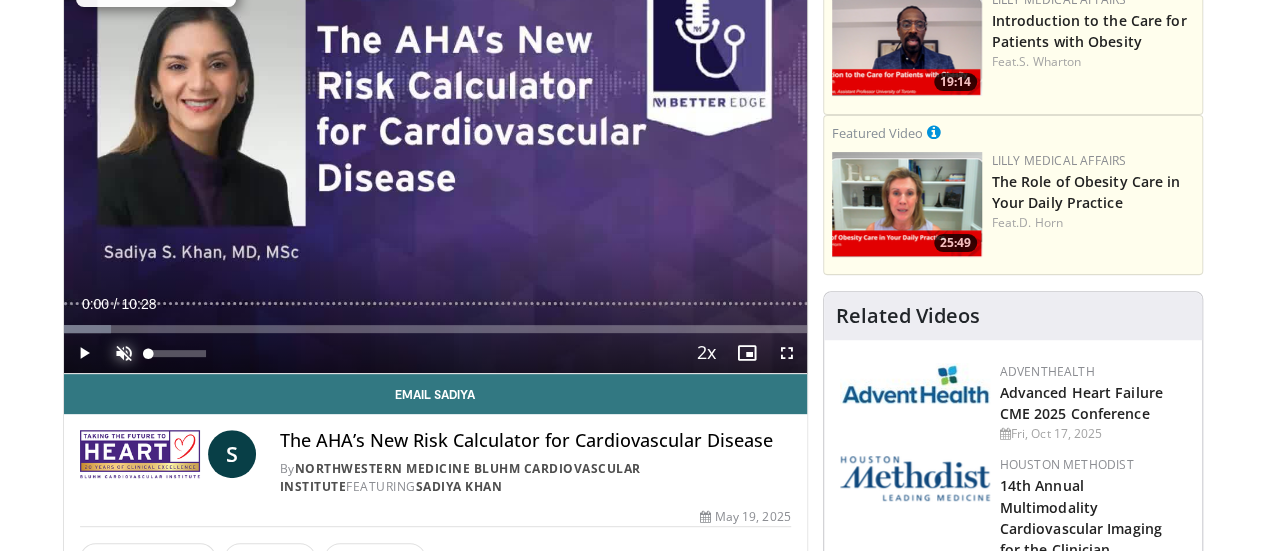 click at bounding box center [124, 353] 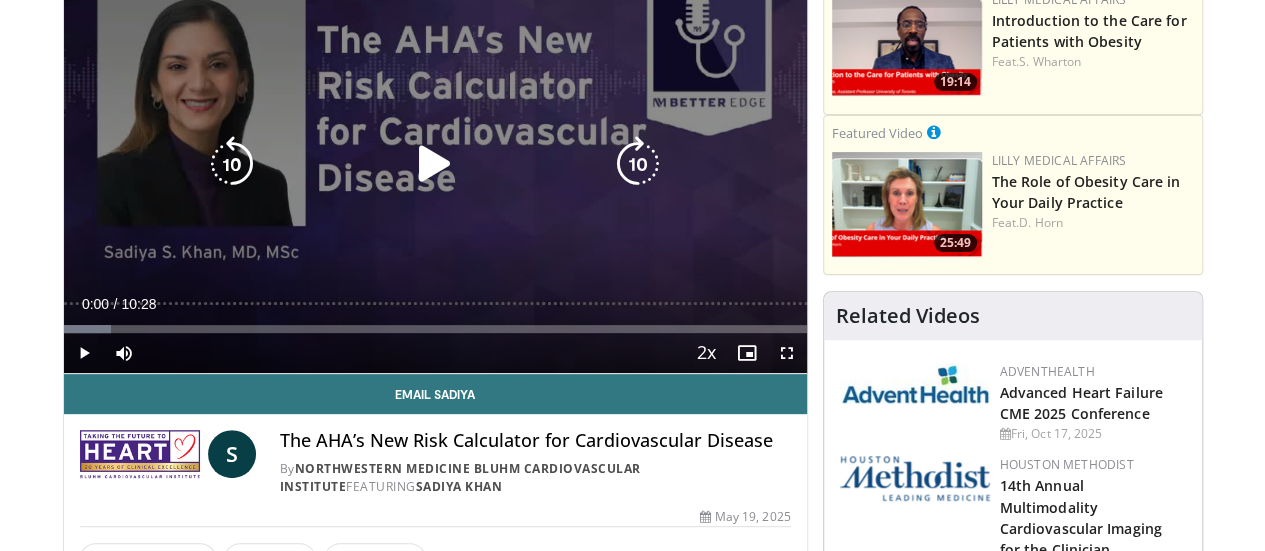 click at bounding box center [435, 164] 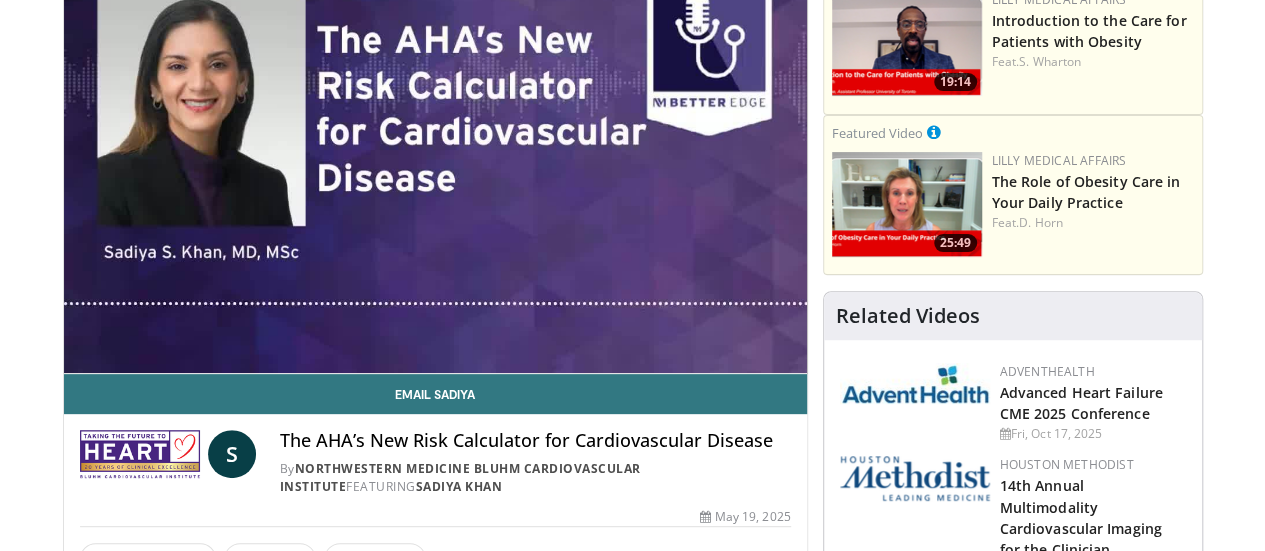 click on "10 seconds
Tap to unmute" at bounding box center [435, 164] 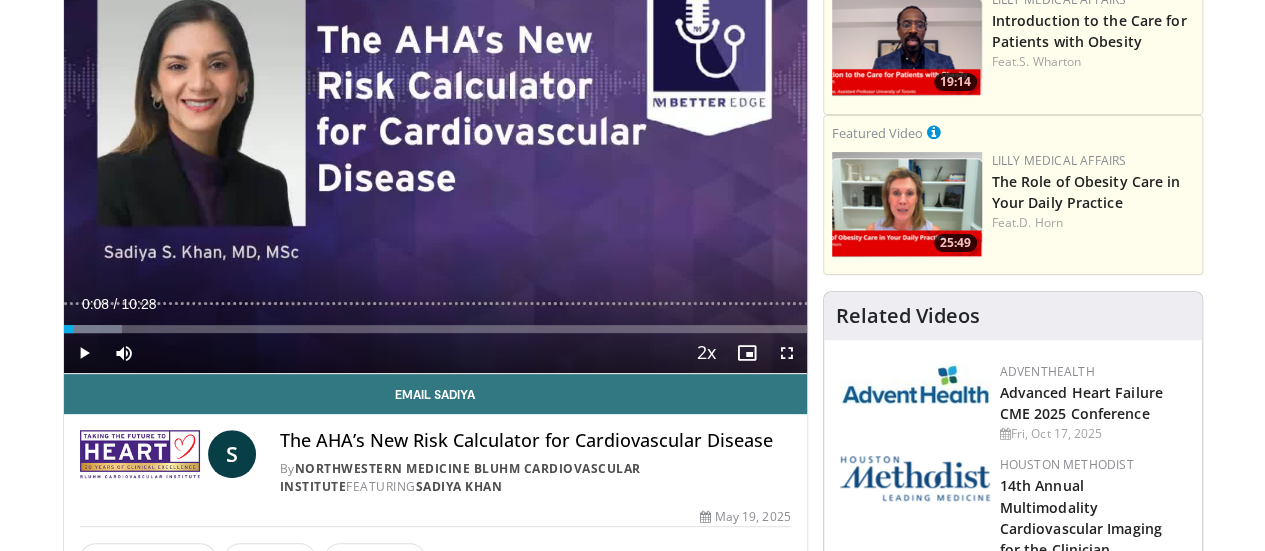 click on "10 seconds
Tap to unmute" at bounding box center [435, 164] 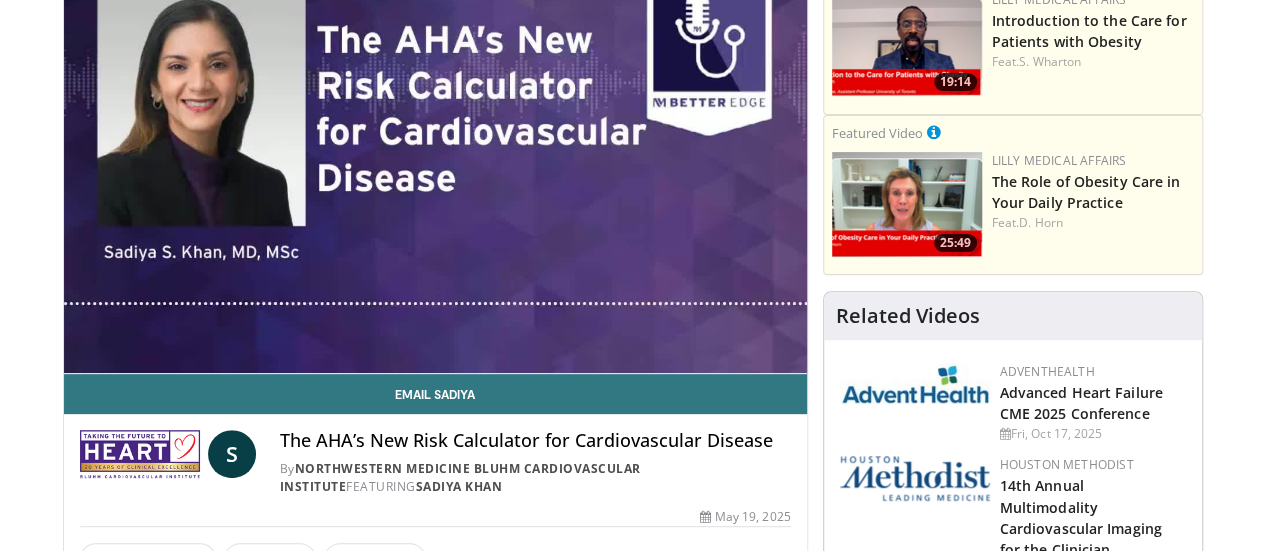 click on "10 seconds
Tap to unmute" at bounding box center [435, 164] 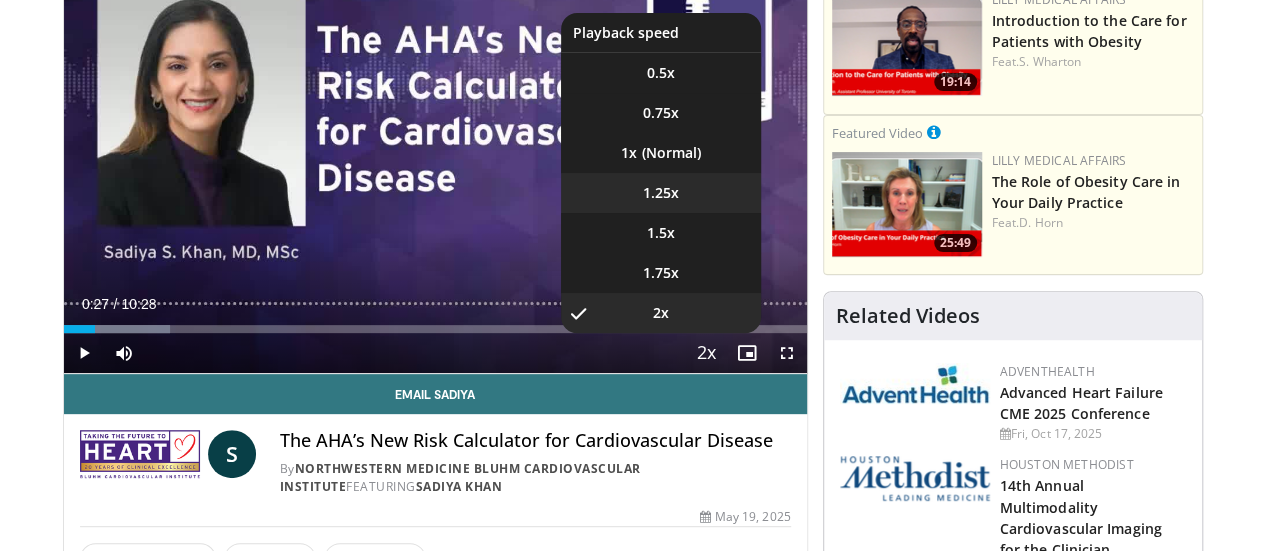 click on "1.25x" at bounding box center (661, 193) 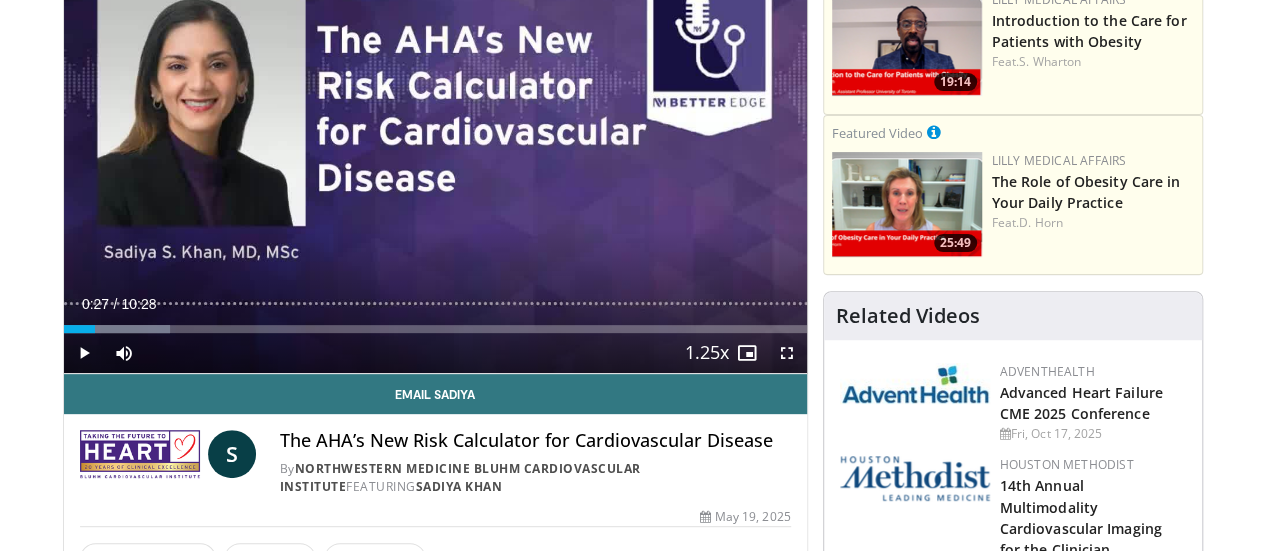 click on "10 seconds
Tap to unmute" at bounding box center [435, 164] 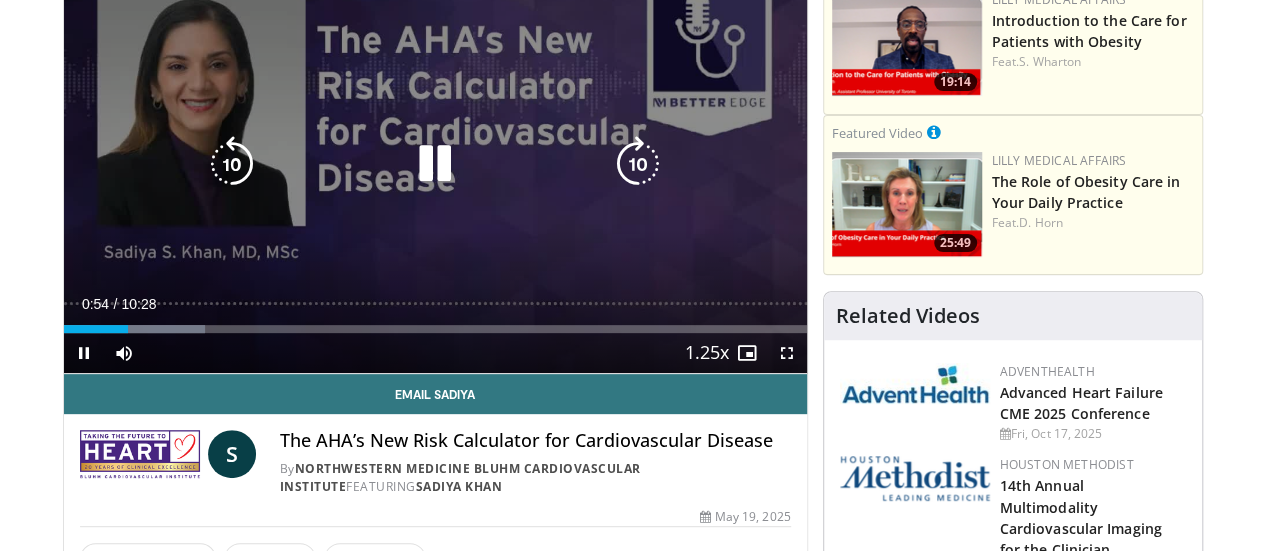 click at bounding box center (435, 164) 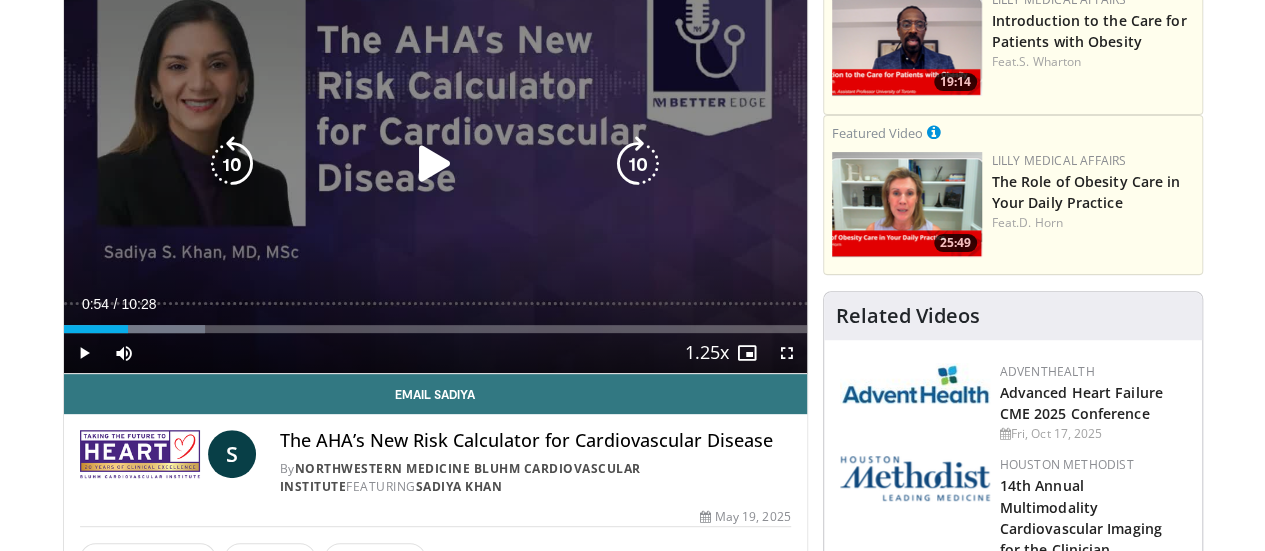 click at bounding box center (435, 164) 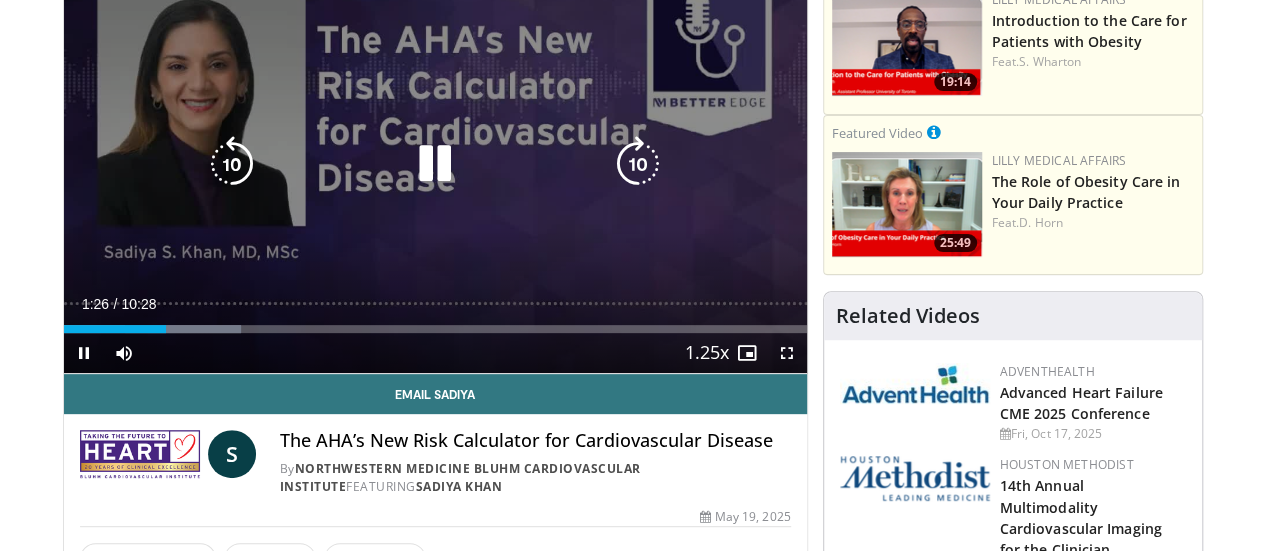 click at bounding box center (435, 164) 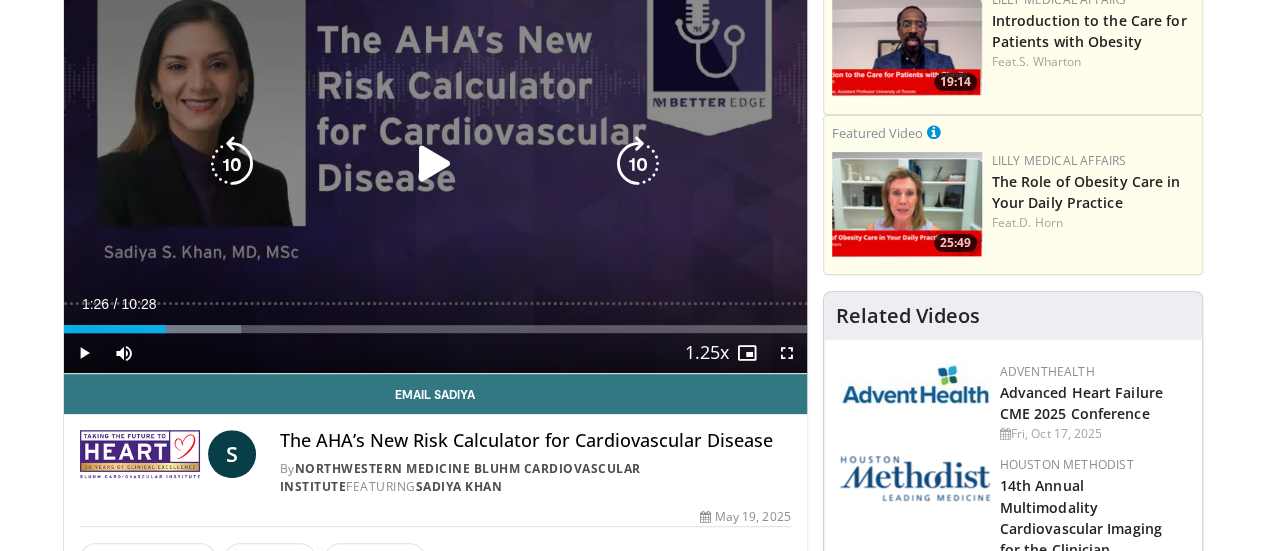 click at bounding box center (435, 164) 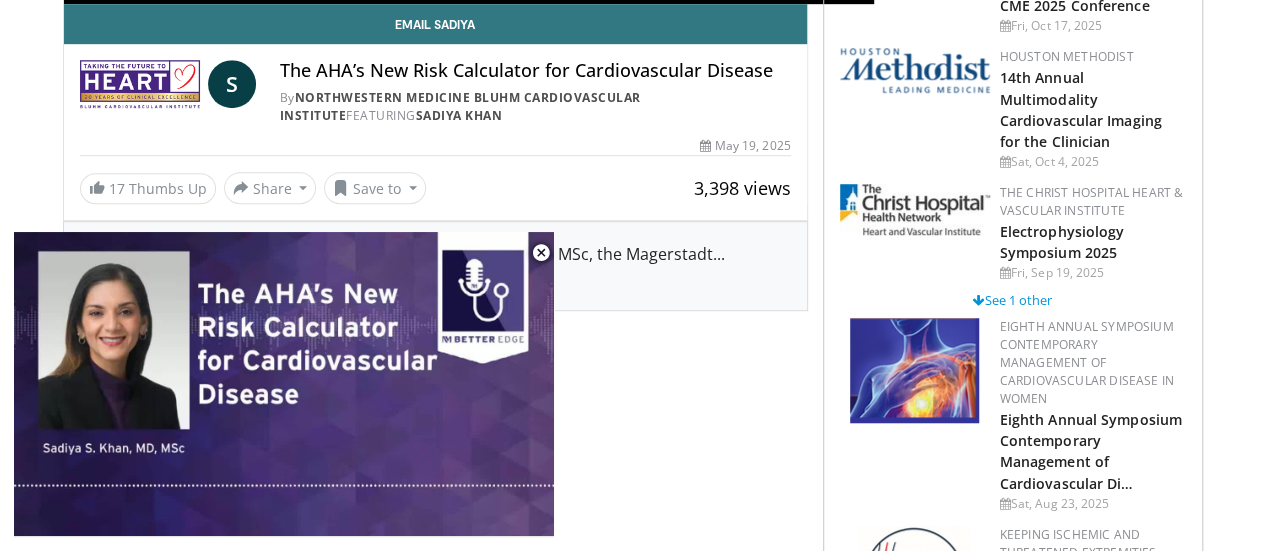 scroll, scrollTop: 612, scrollLeft: 0, axis: vertical 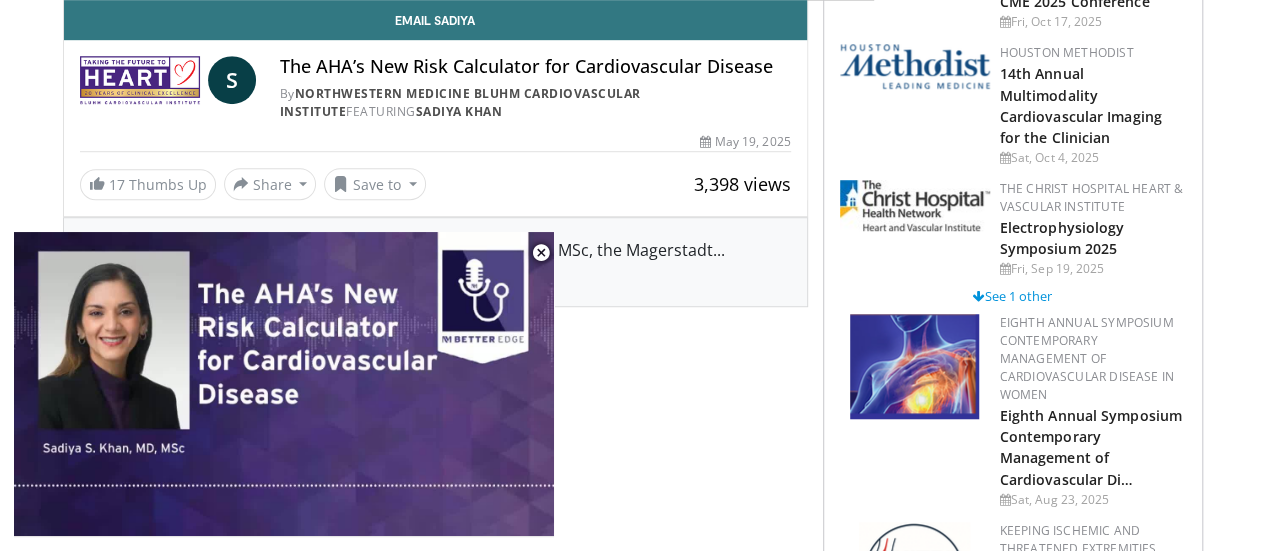 click on "In this episode of the Better Edge podcast, Sadiya S. Khan, MD, MSc, the Magerstadt  ... read more ↘  Professor of Cardiovascular Epidemiology and associate professor of Cardiology and of Epidemiology at Northwestern Medicine, discusses PREVENT, the American Heart Association’s new cardiovascular disease risk calculator. Dr. Khan goes into detail about her involvement in the study on the PREVENT risk calculator, including its methodology, findings and implications for predicting cardiovascular disease risk. ↖ read less" at bounding box center [435, 262] 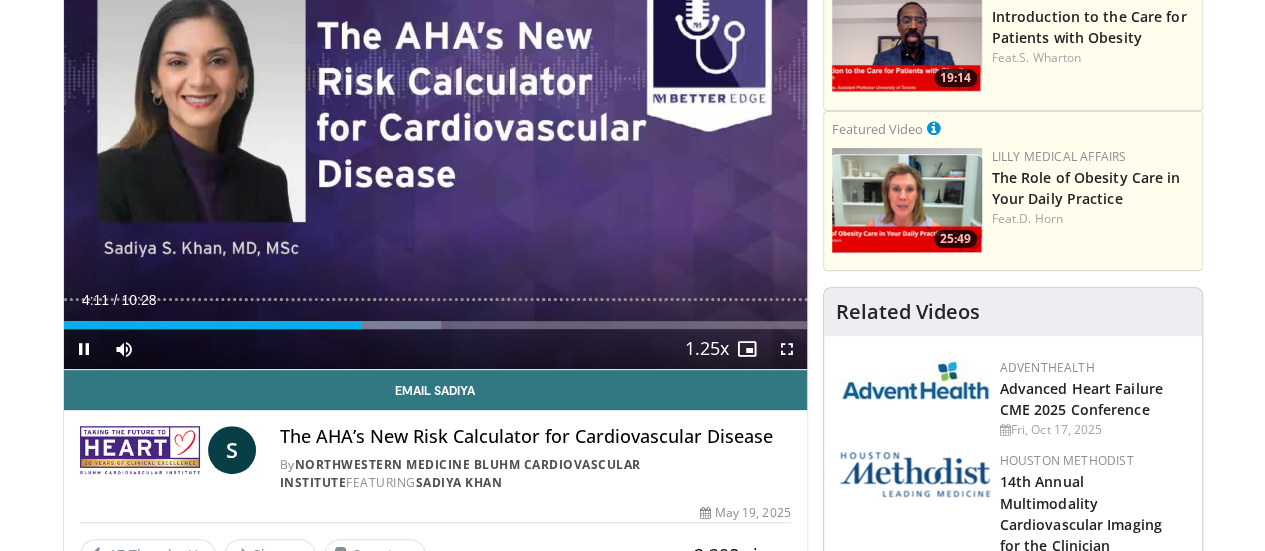 scroll, scrollTop: 208, scrollLeft: 0, axis: vertical 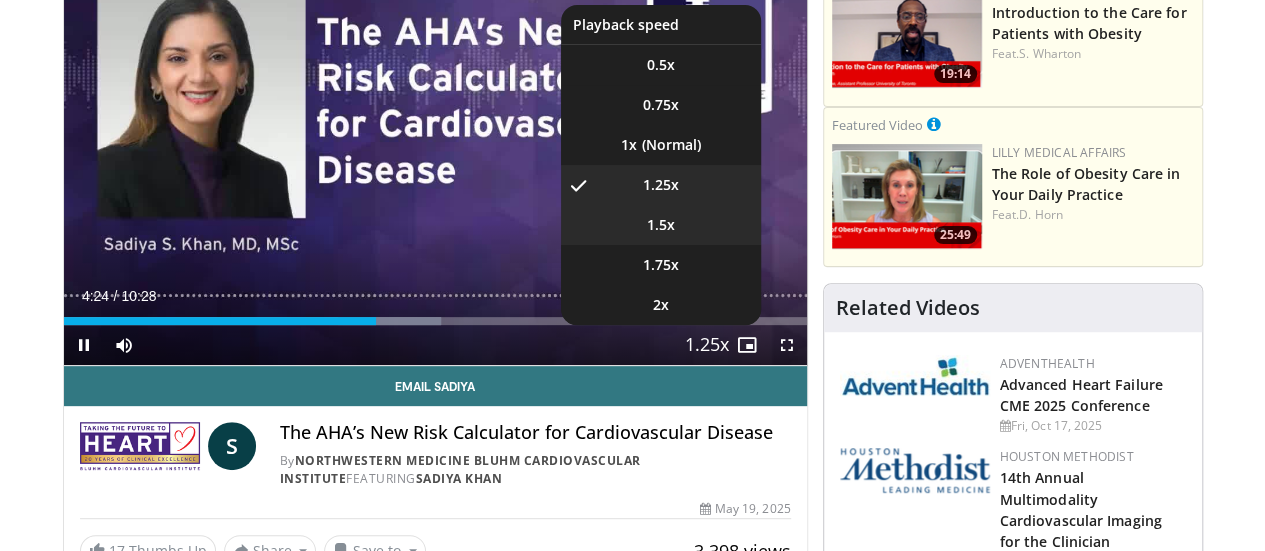 click on "**********" at bounding box center (435, 156) 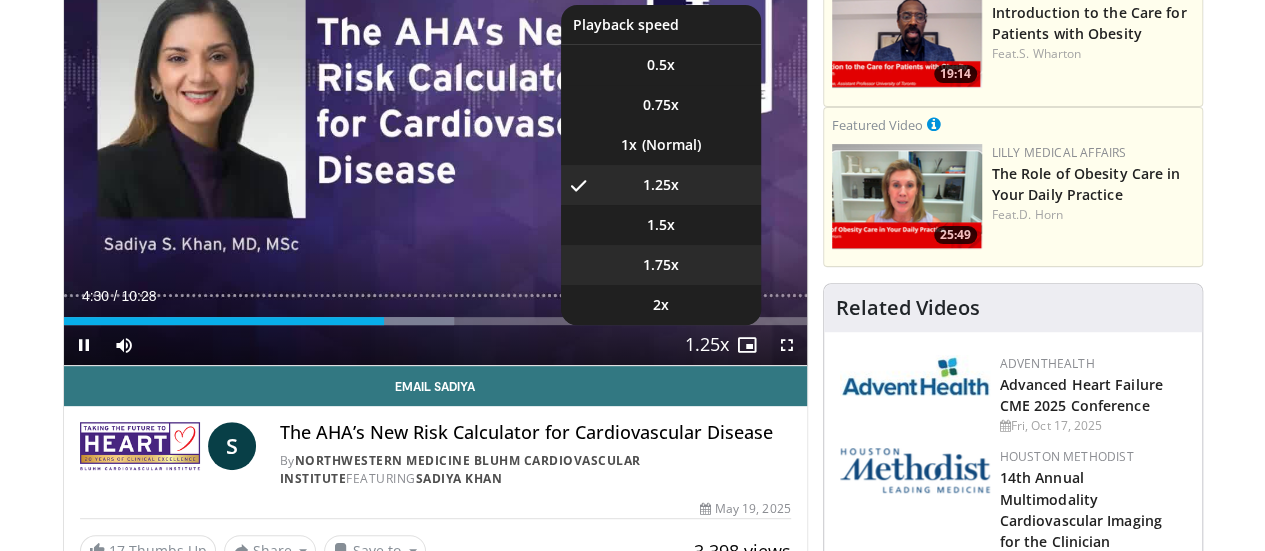 click on "1.75x" at bounding box center [661, 265] 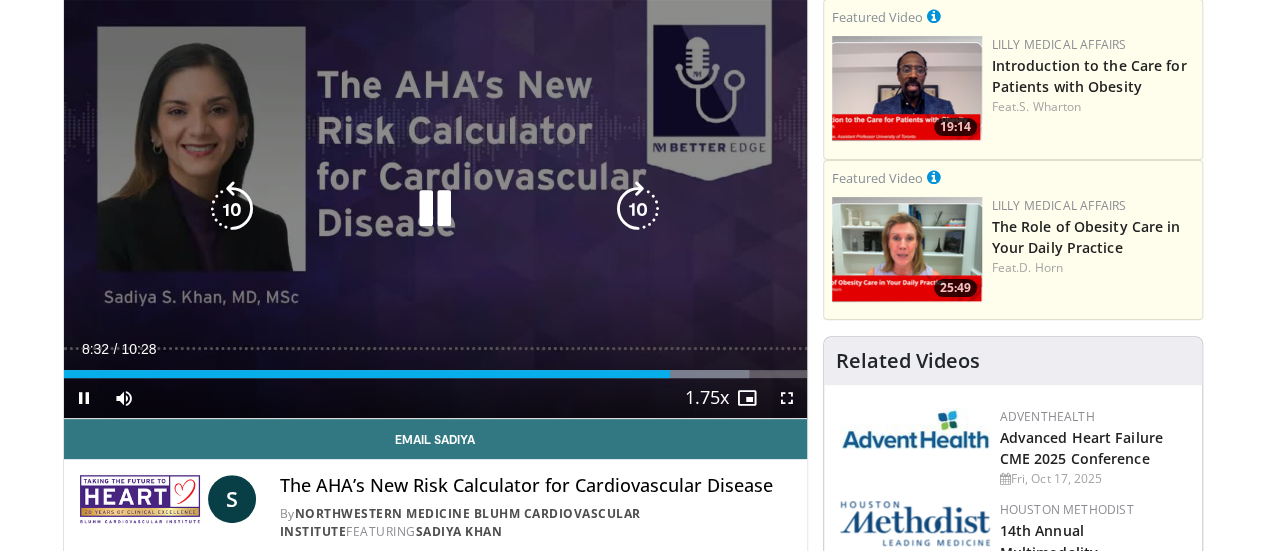 scroll, scrollTop: 157, scrollLeft: 0, axis: vertical 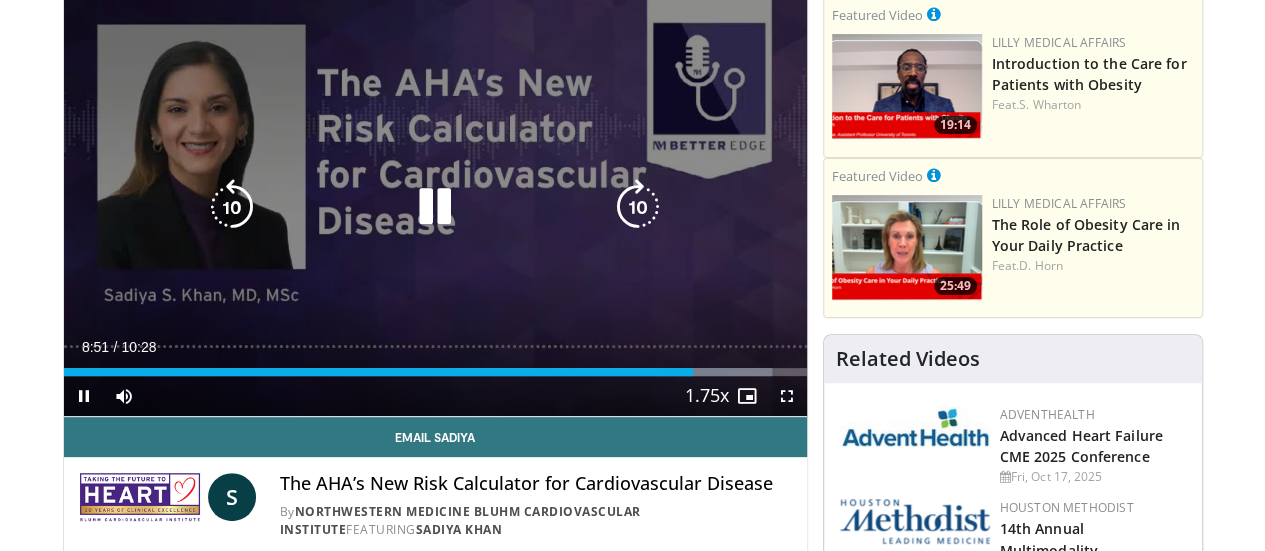 click at bounding box center [435, 207] 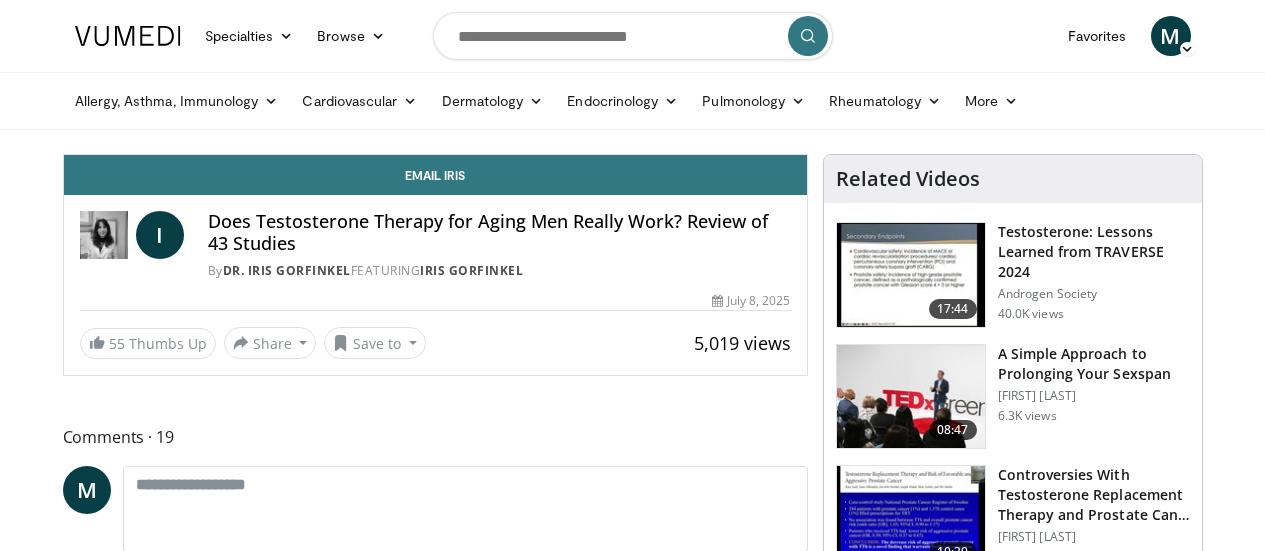 scroll, scrollTop: 0, scrollLeft: 0, axis: both 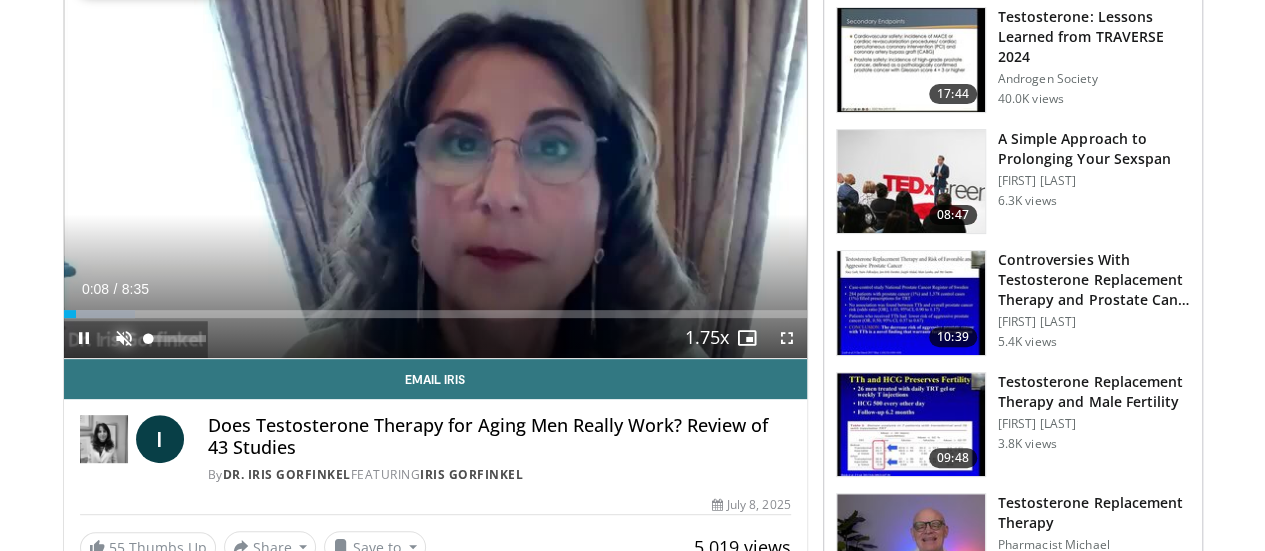 click at bounding box center [124, 338] 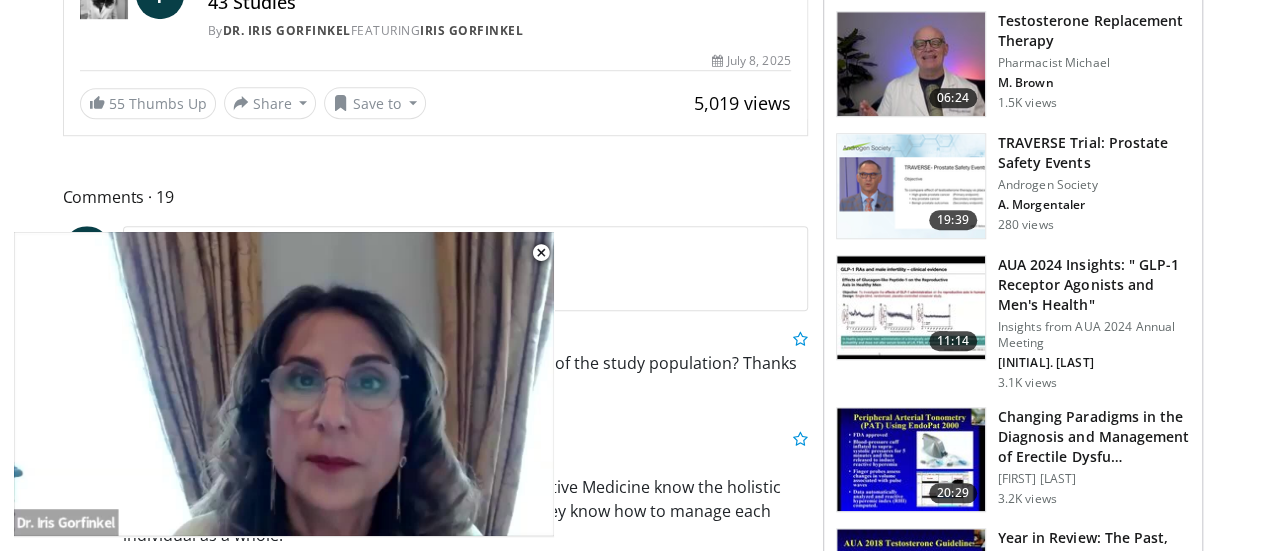 scroll, scrollTop: 1179, scrollLeft: 0, axis: vertical 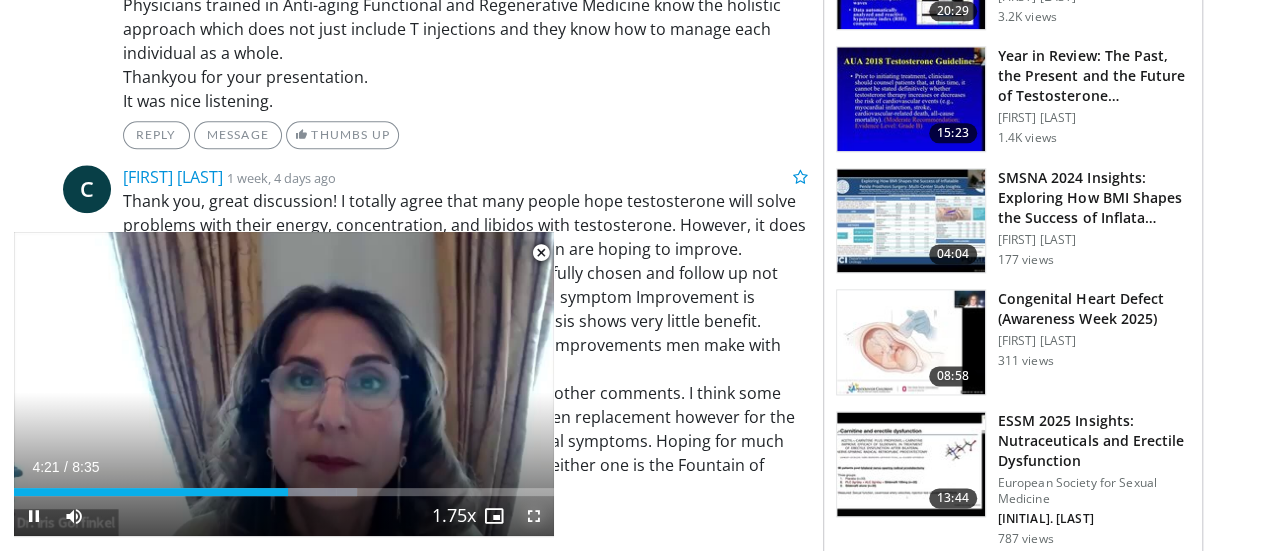 click at bounding box center [534, 516] 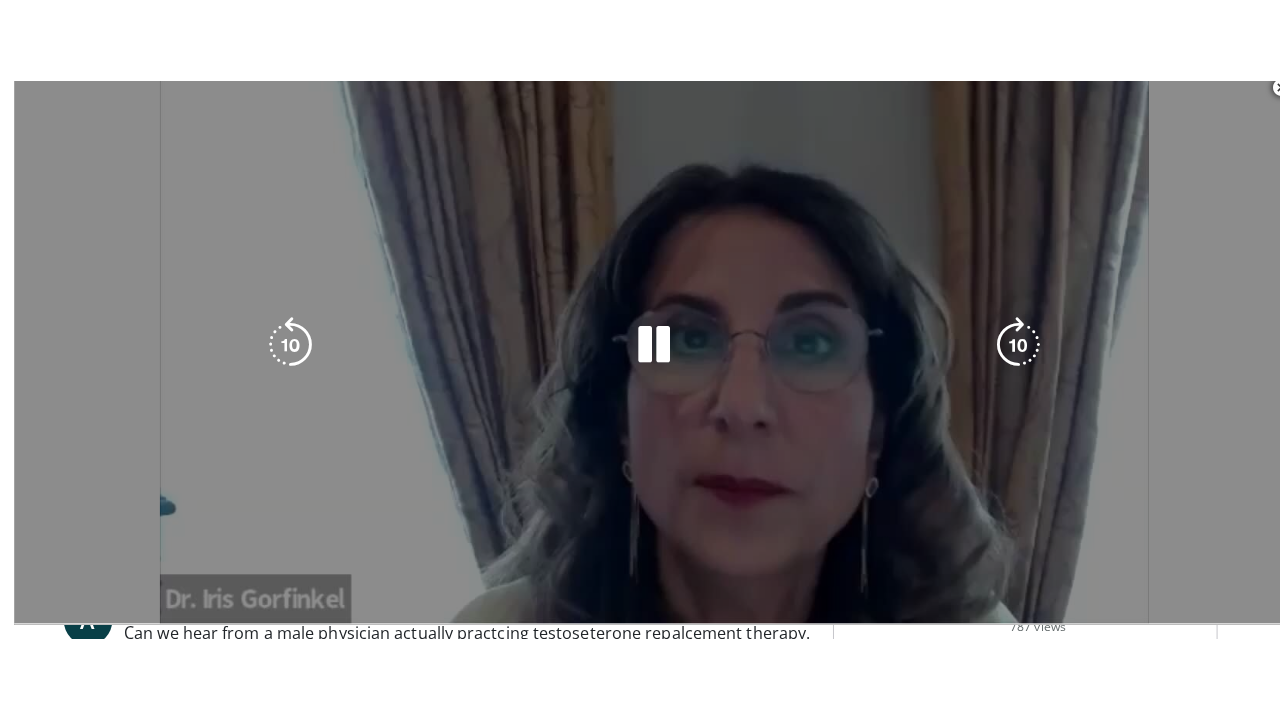 scroll, scrollTop: 722, scrollLeft: 0, axis: vertical 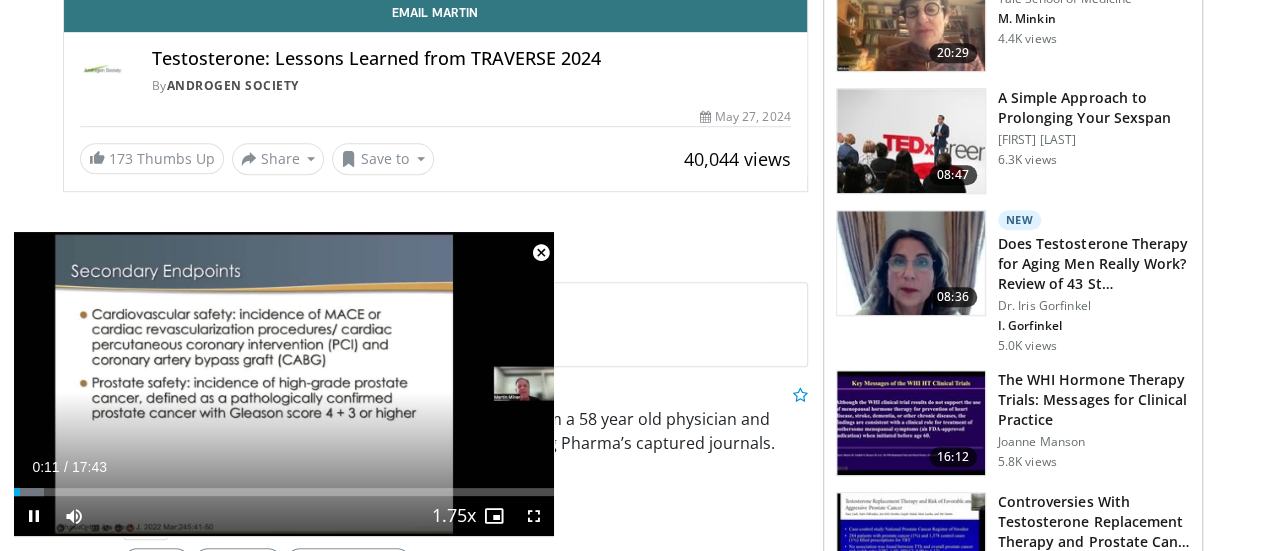 click at bounding box center [541, 253] 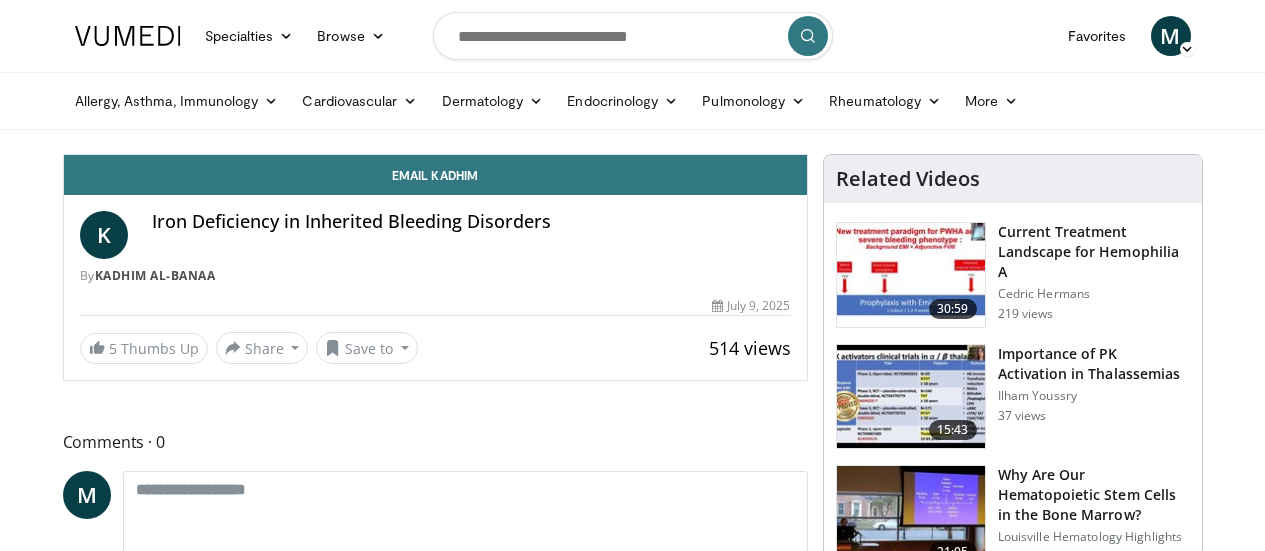 scroll, scrollTop: 0, scrollLeft: 0, axis: both 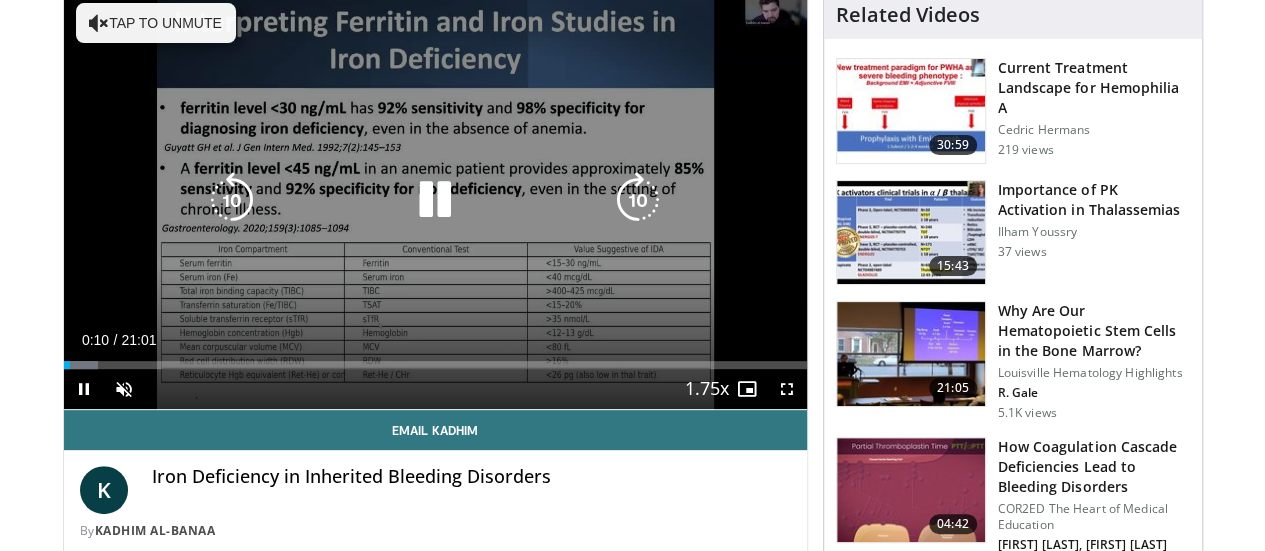 click at bounding box center [435, 200] 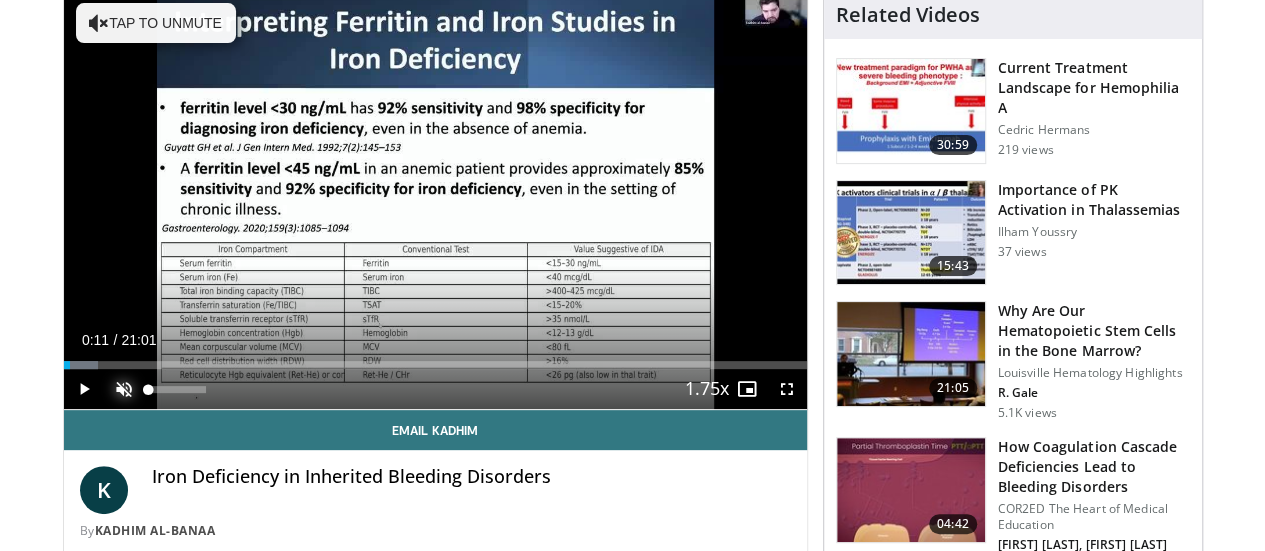 click at bounding box center (124, 389) 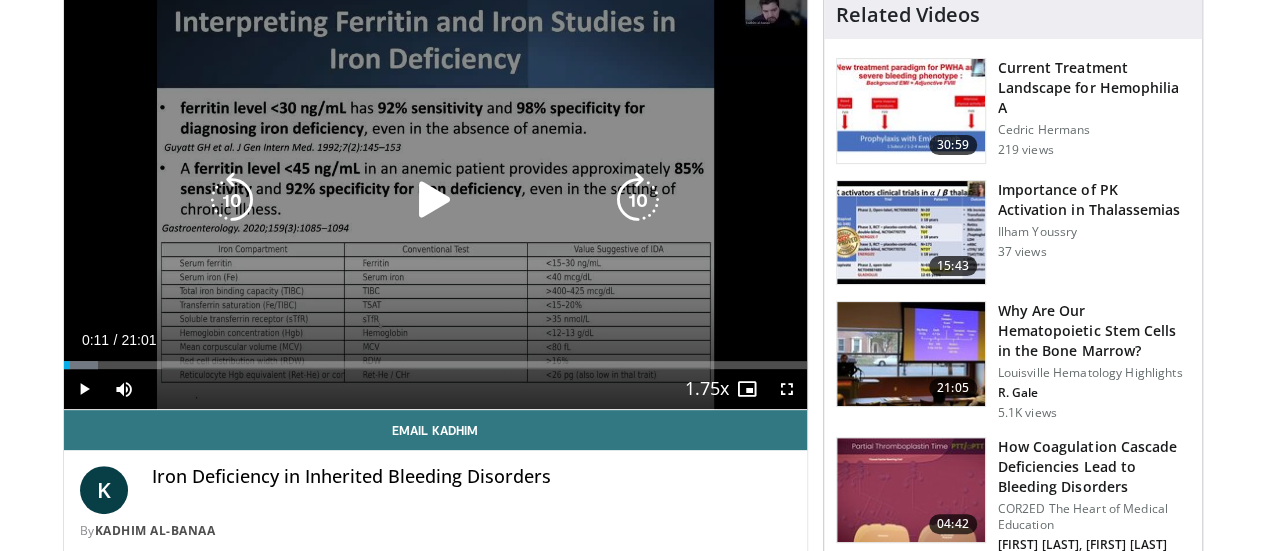 click at bounding box center (435, 200) 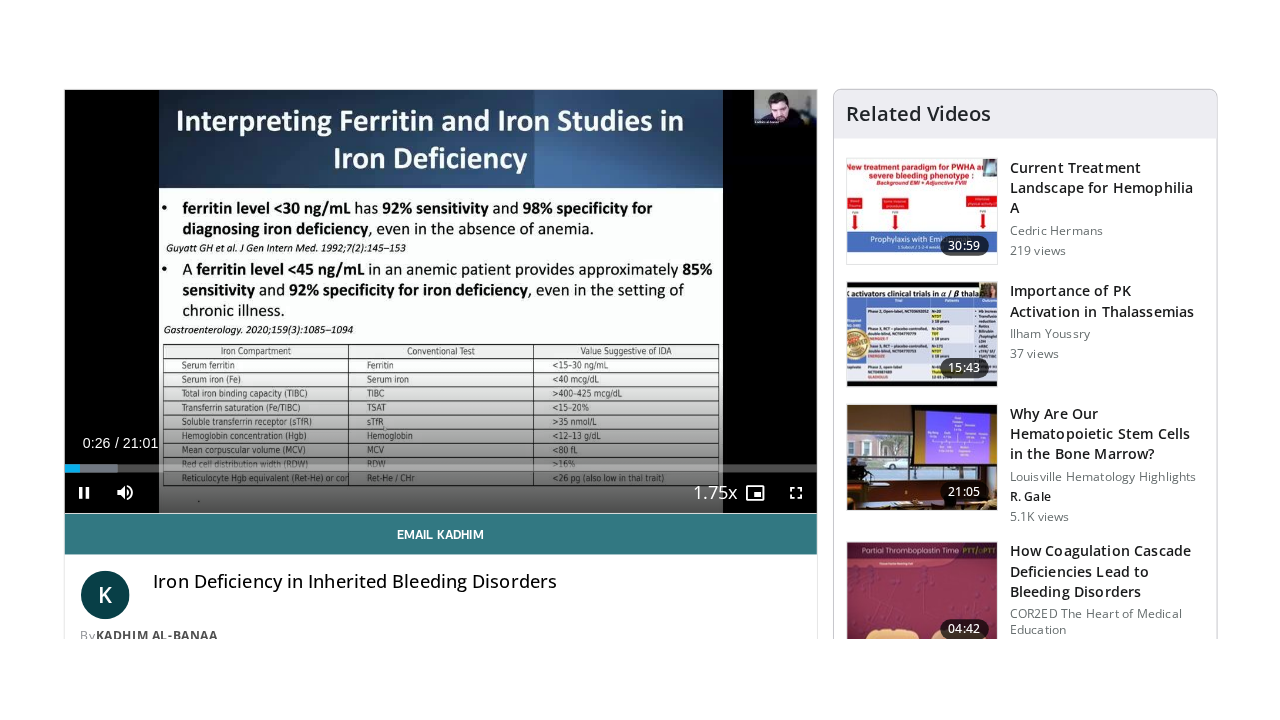 scroll, scrollTop: 144, scrollLeft: 0, axis: vertical 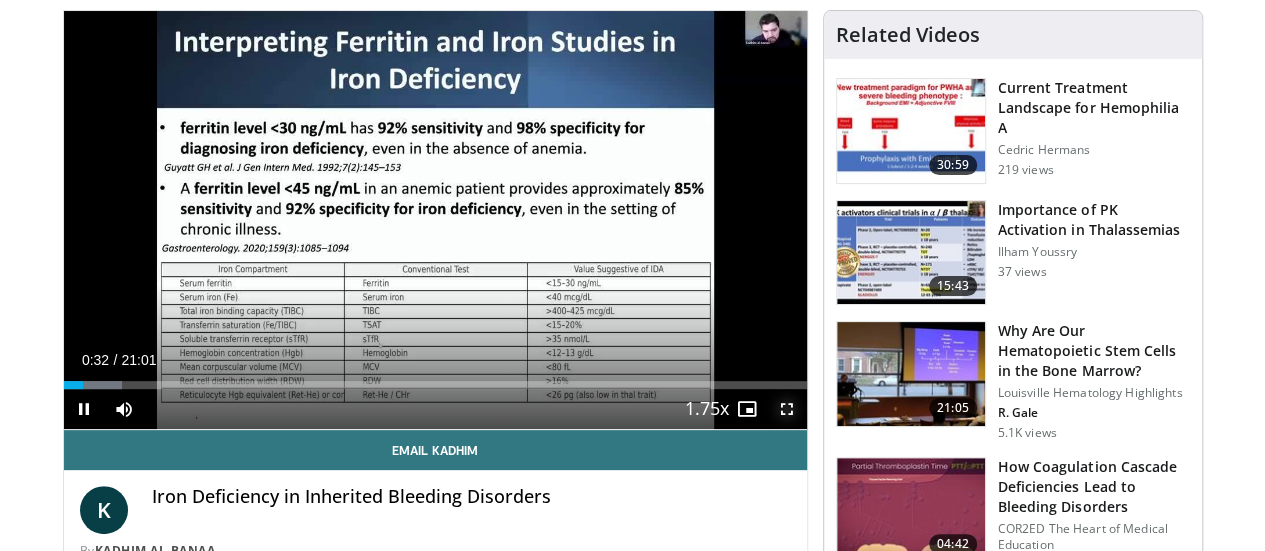 click at bounding box center [787, 409] 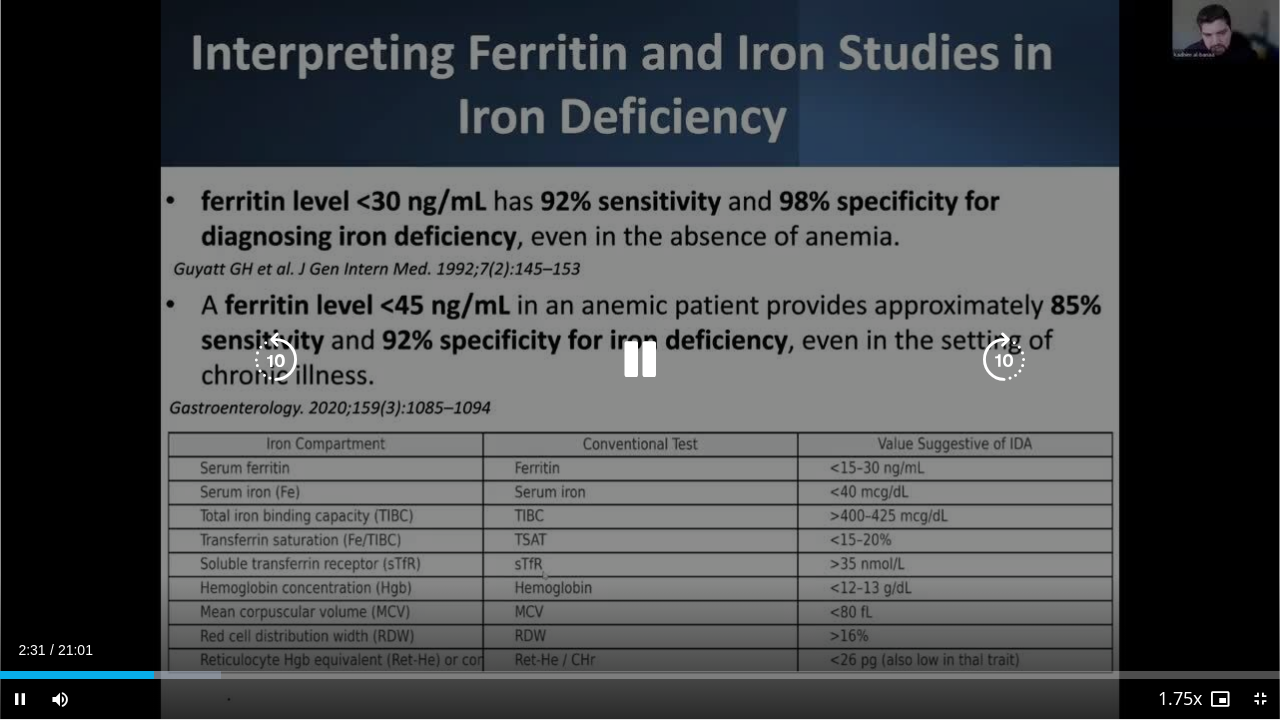 click at bounding box center [640, 360] 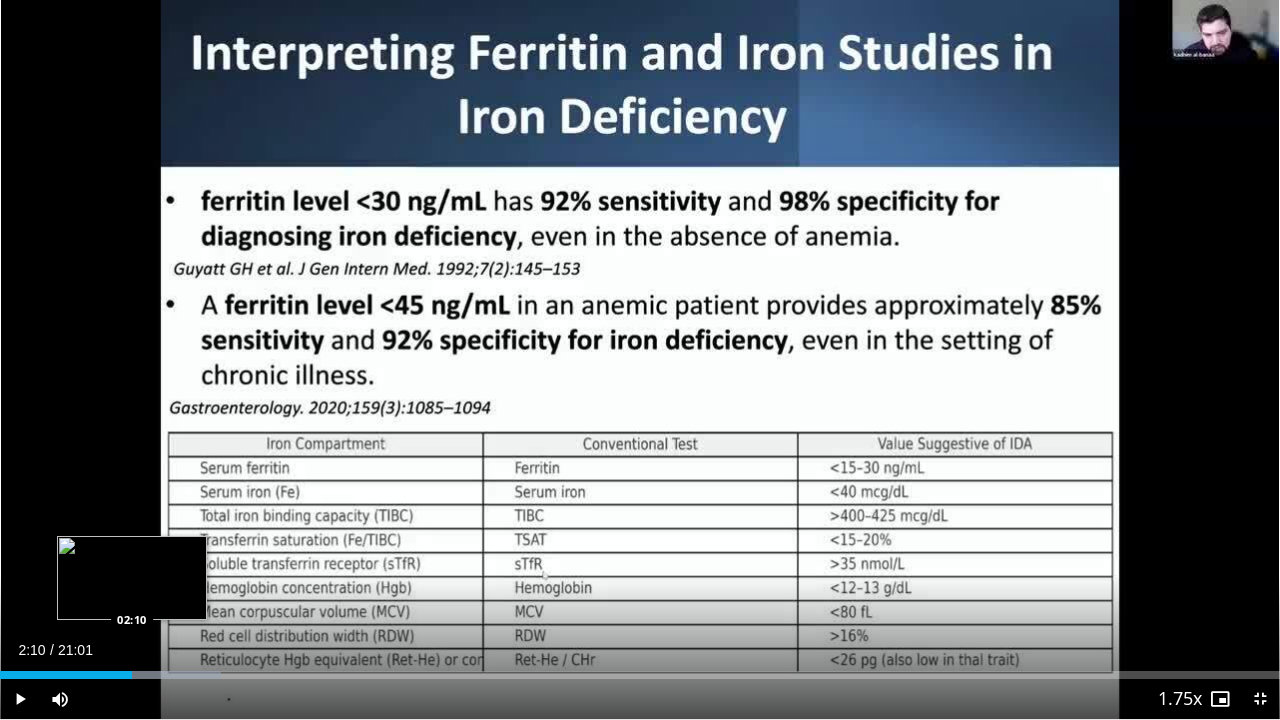 click on "Loaded :  17.30% 02:10 02:10" at bounding box center (640, 669) 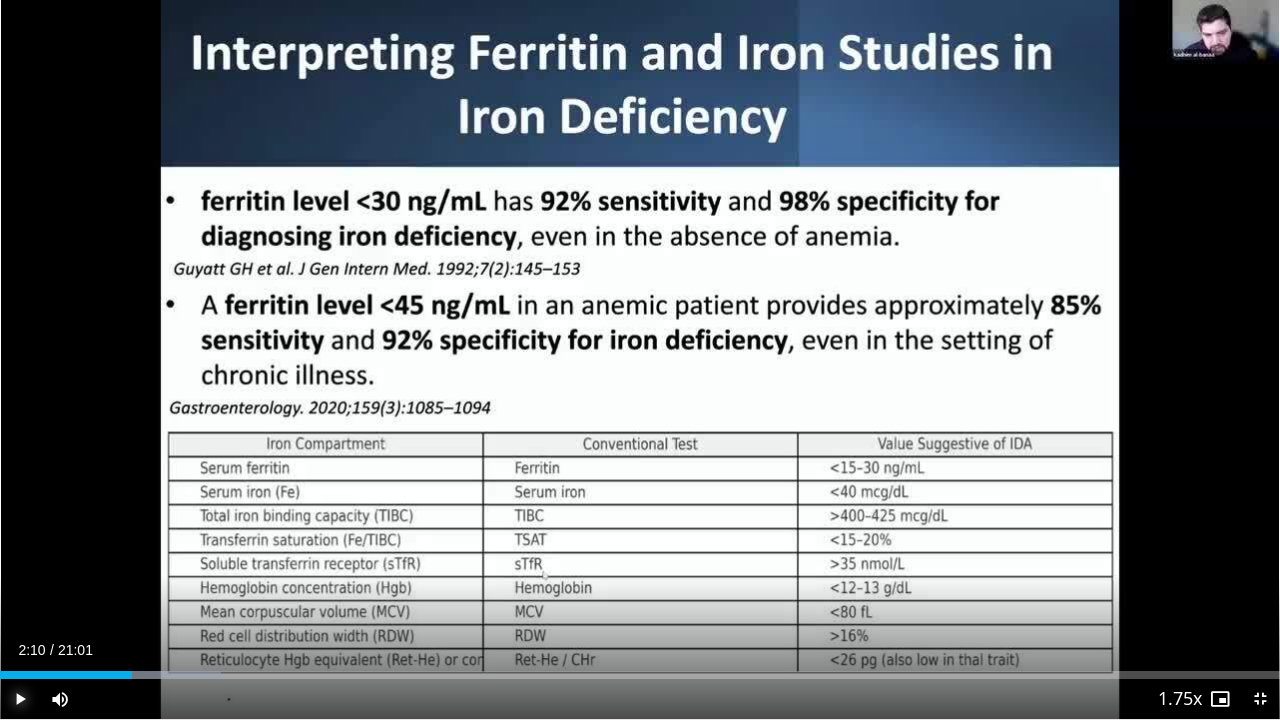 click at bounding box center (20, 699) 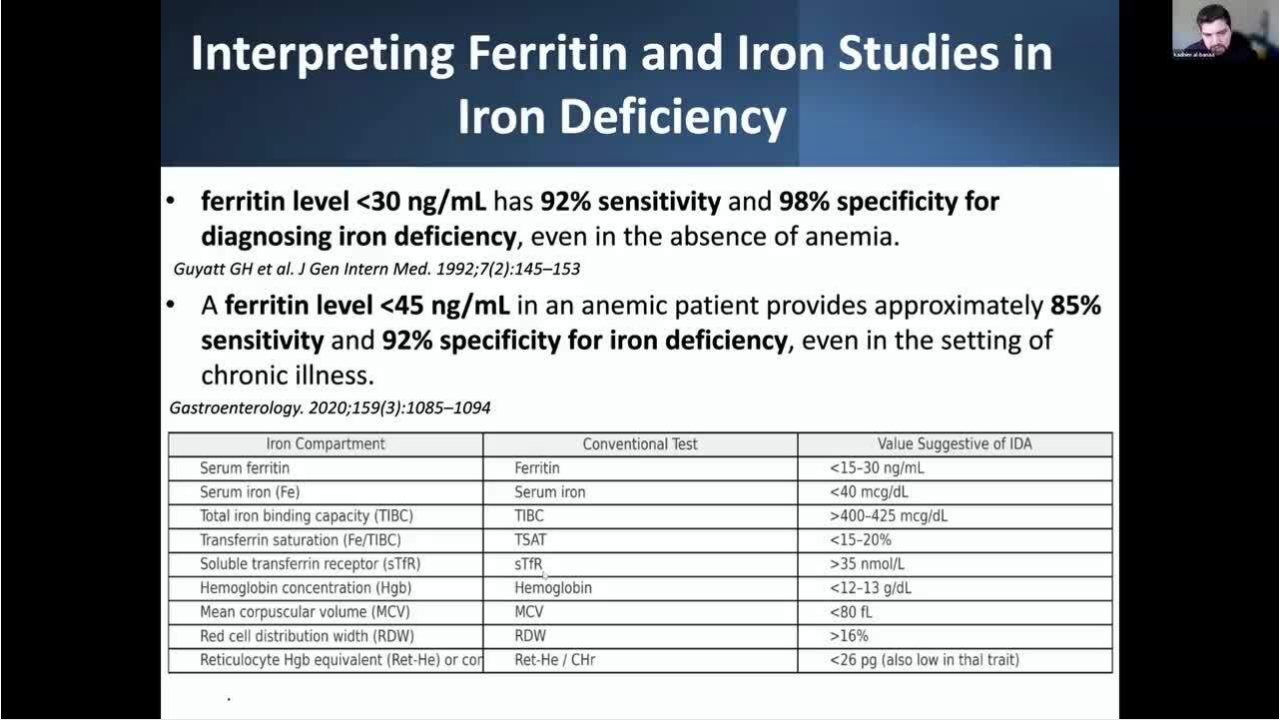 click on "**********" at bounding box center [640, 360] 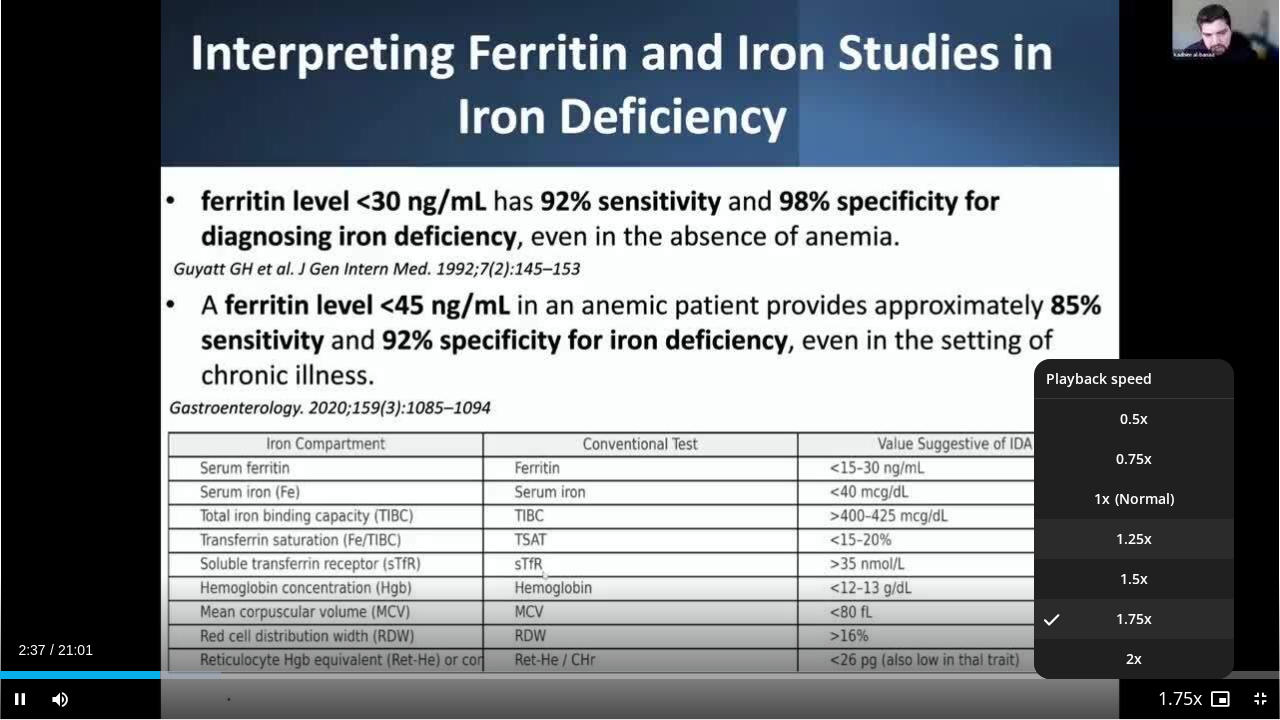 click on "1.25x" at bounding box center (1134, 539) 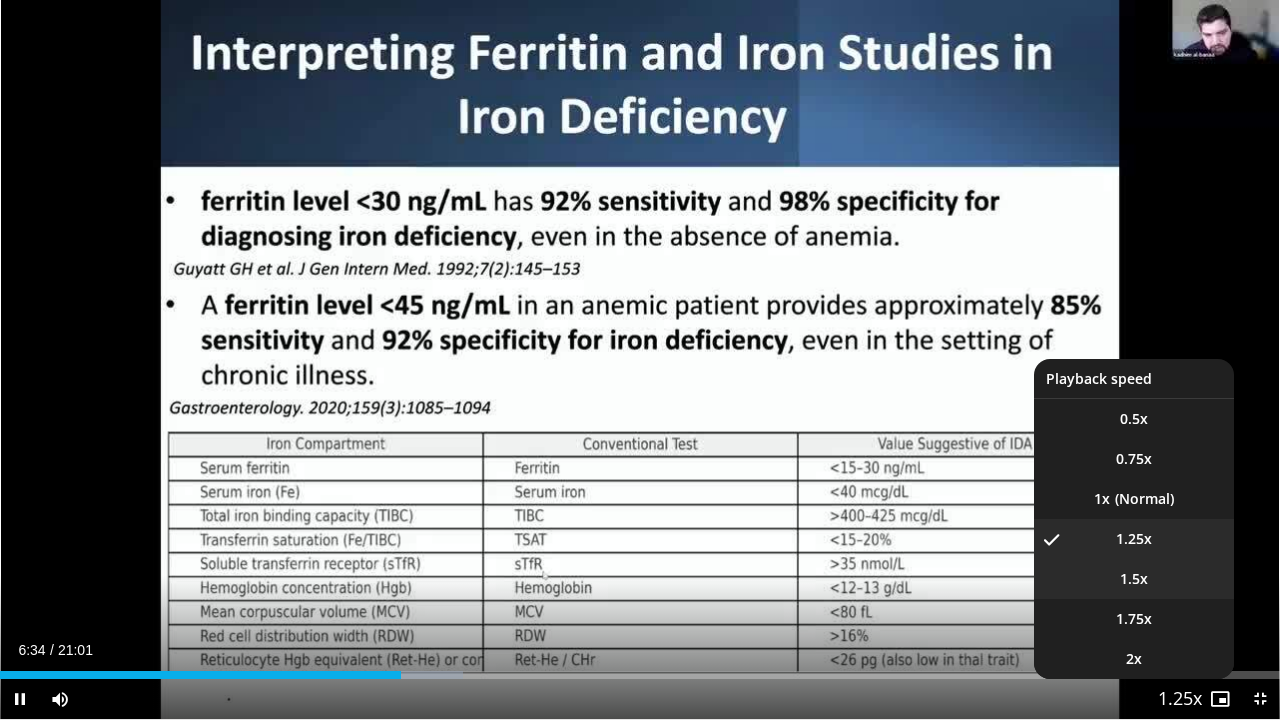 click on "1.5x" at bounding box center (1134, 579) 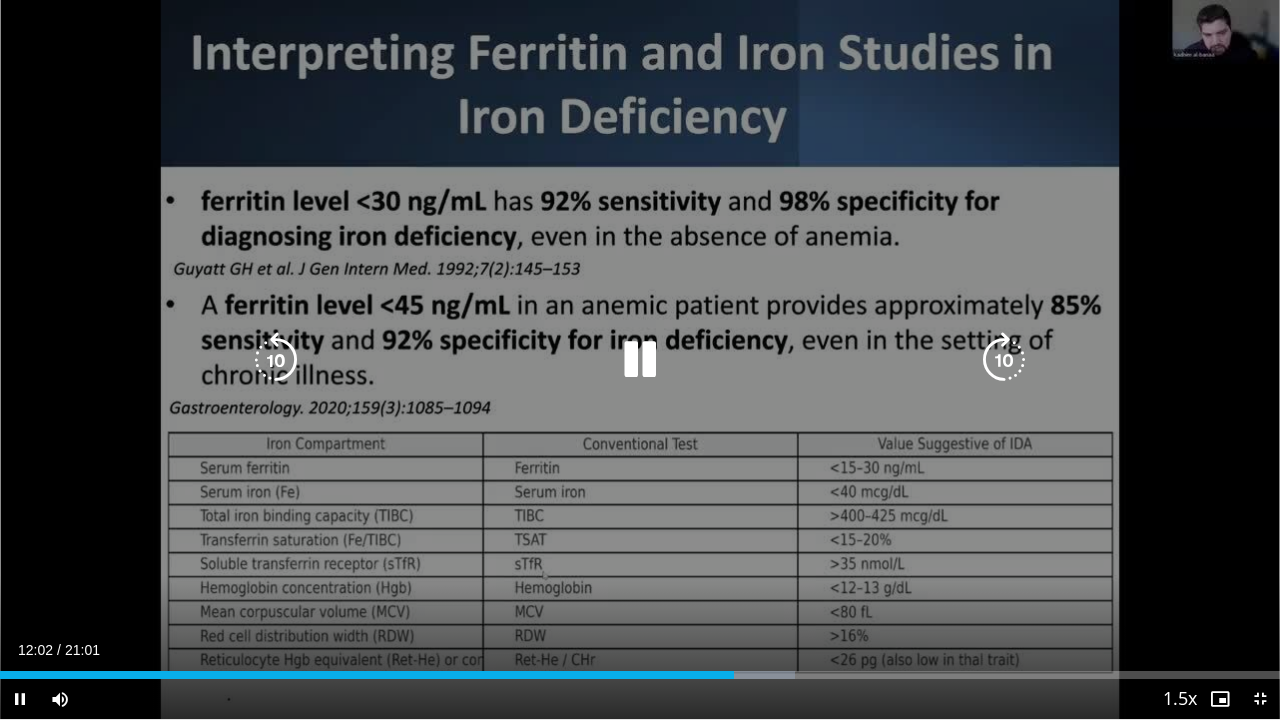 click at bounding box center [640, 360] 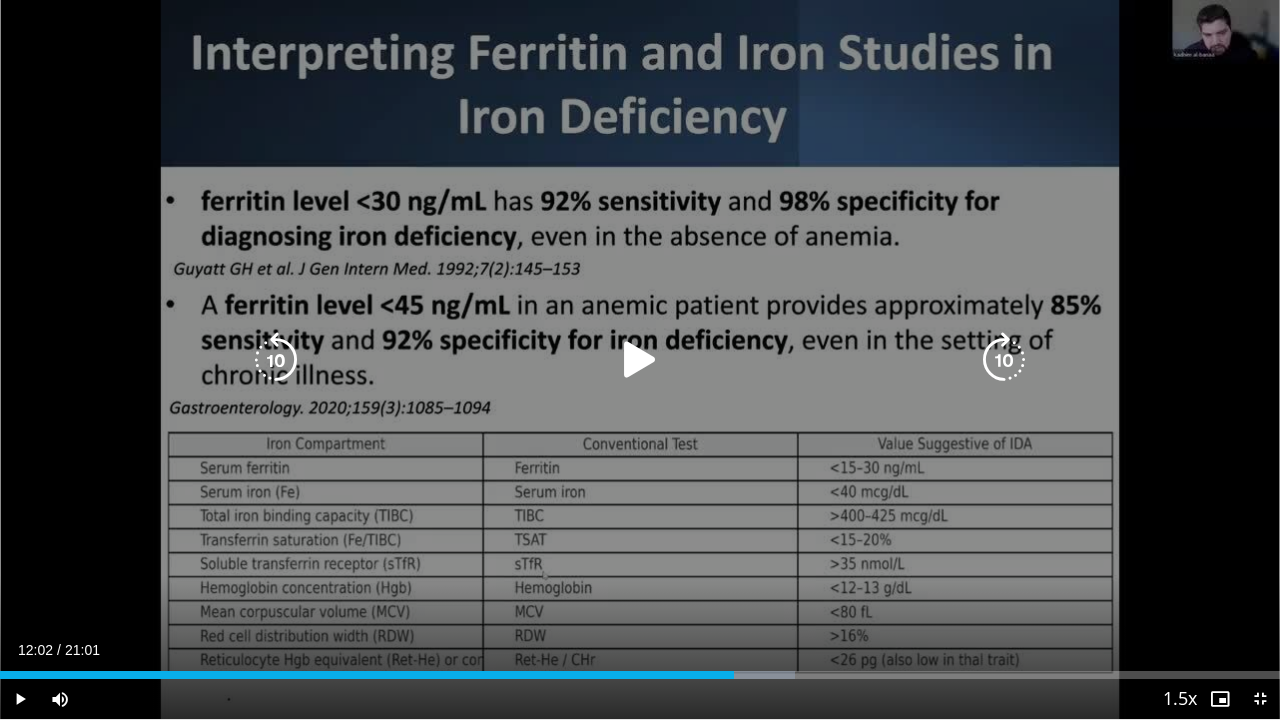 click at bounding box center [640, 360] 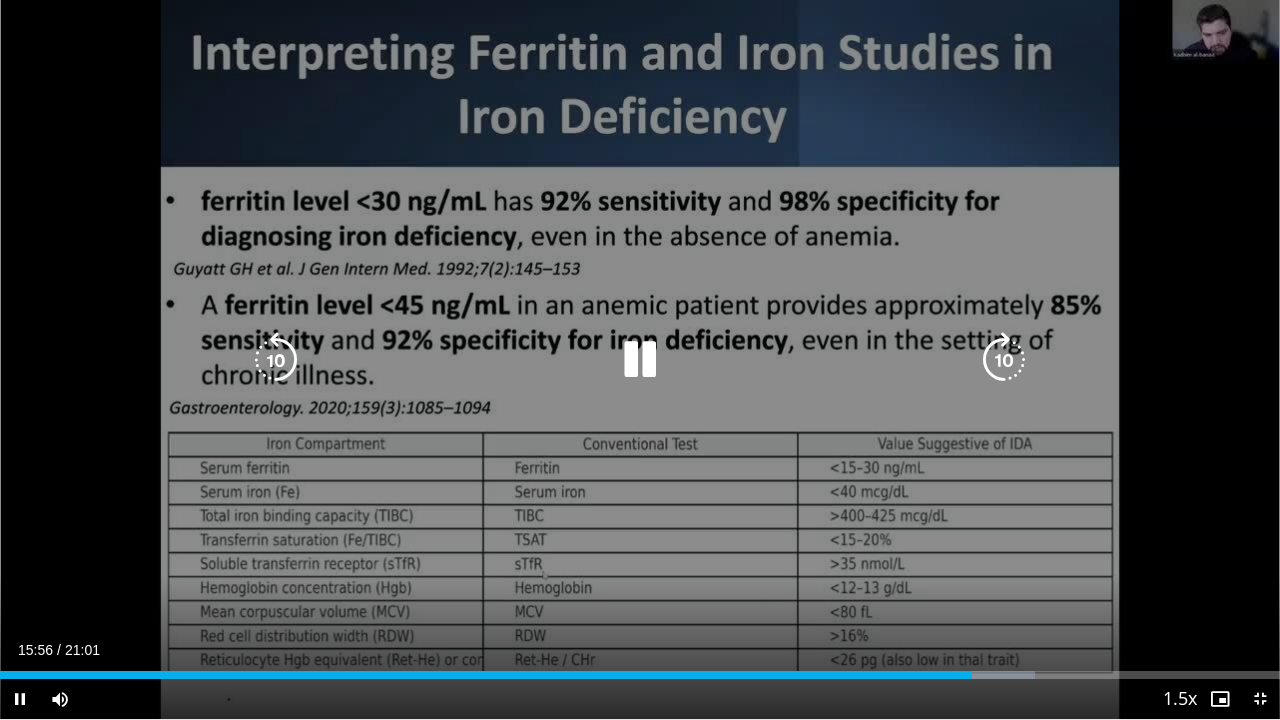 click at bounding box center (640, 360) 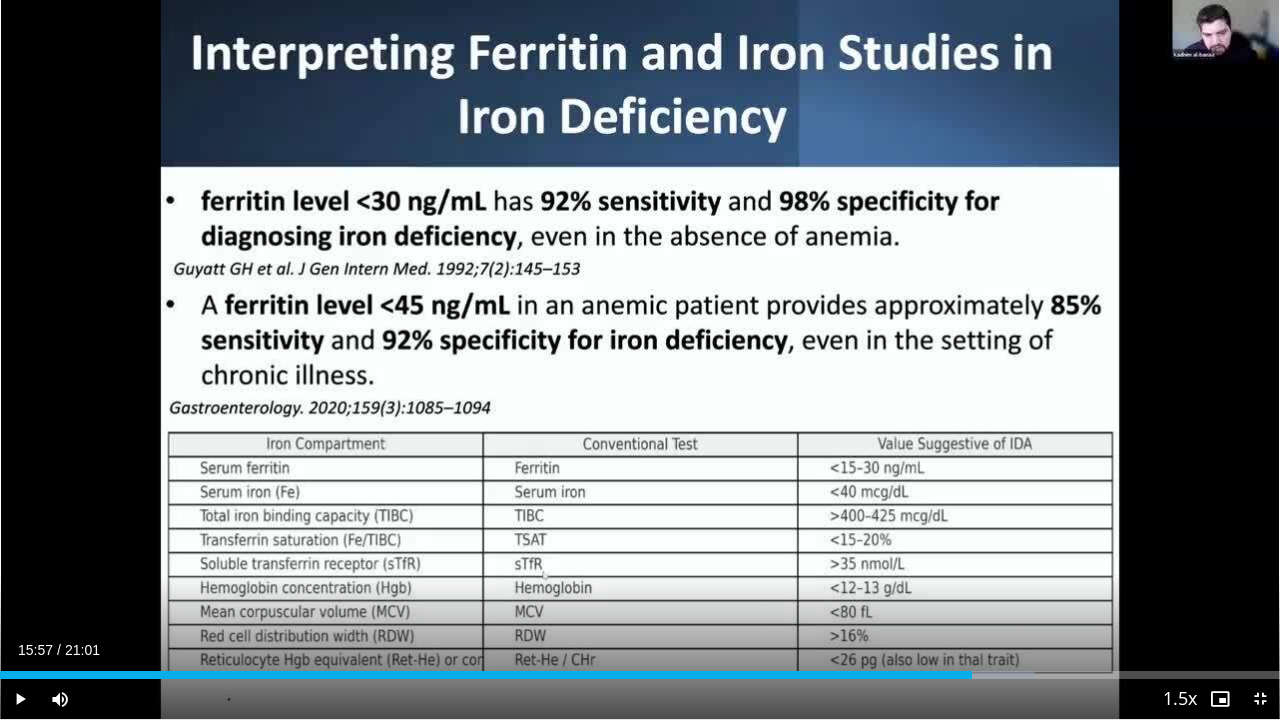 click on "10 seconds
Tap to unmute" at bounding box center (640, 359) 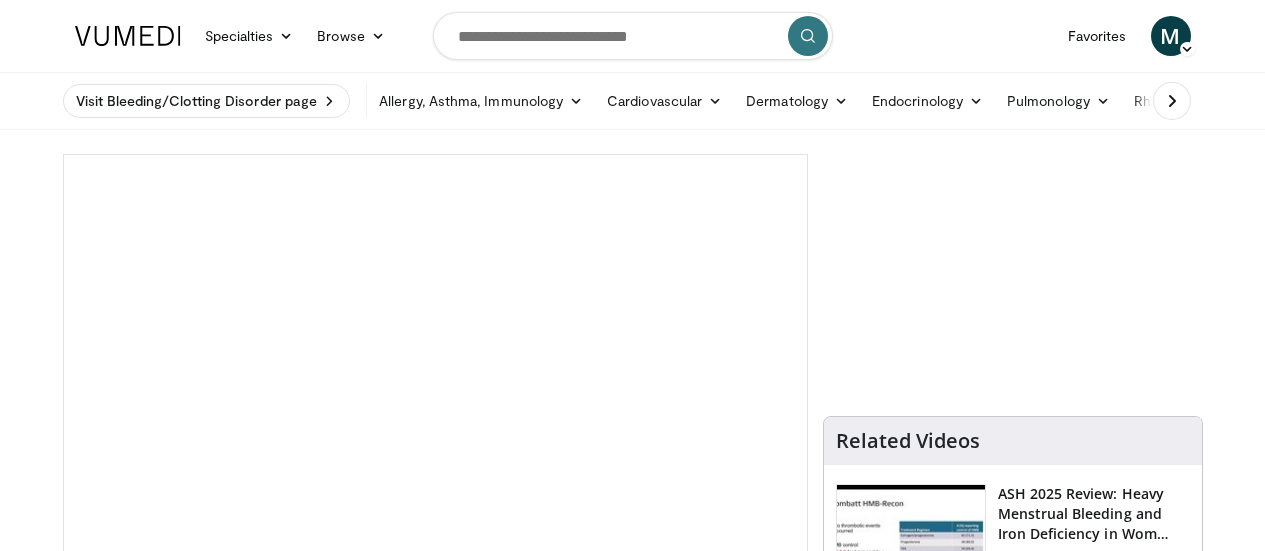 scroll, scrollTop: 0, scrollLeft: 0, axis: both 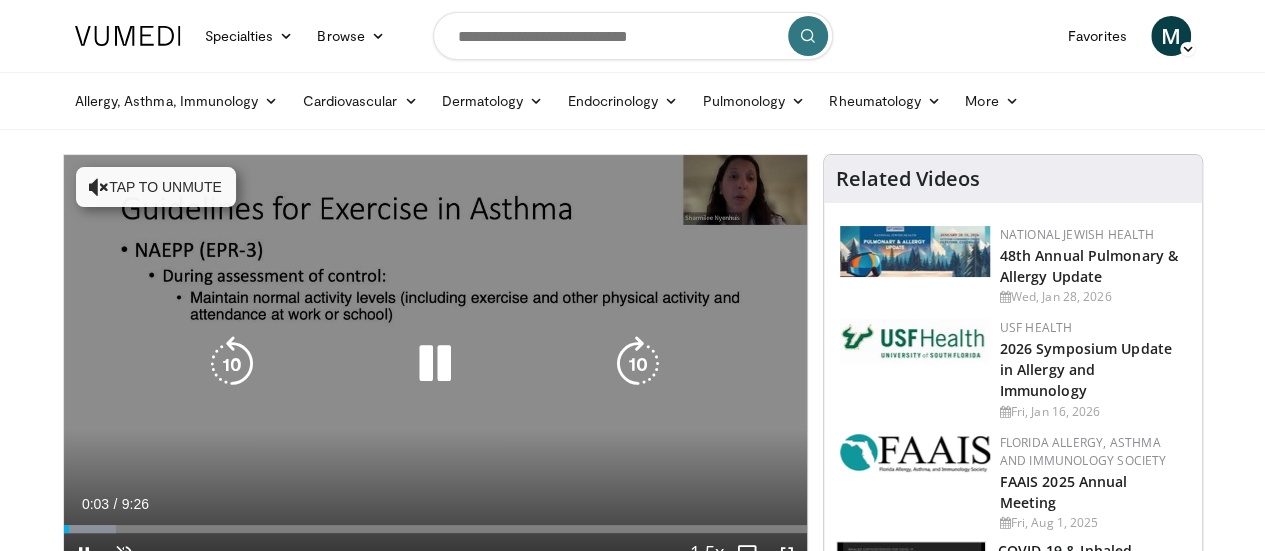click at bounding box center [435, 364] 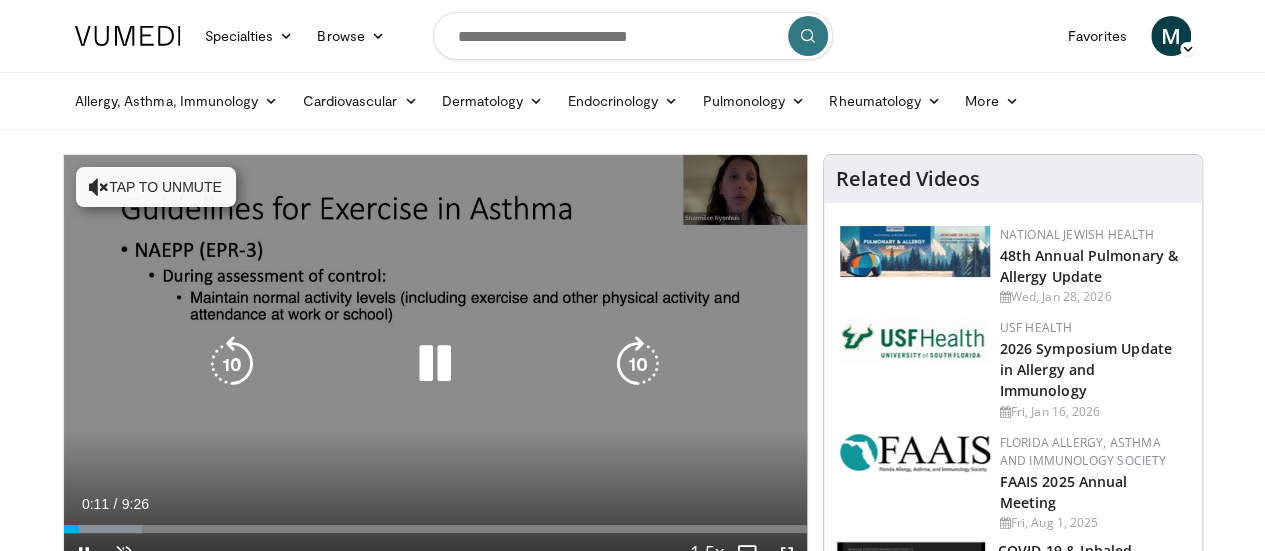 click at bounding box center [435, 364] 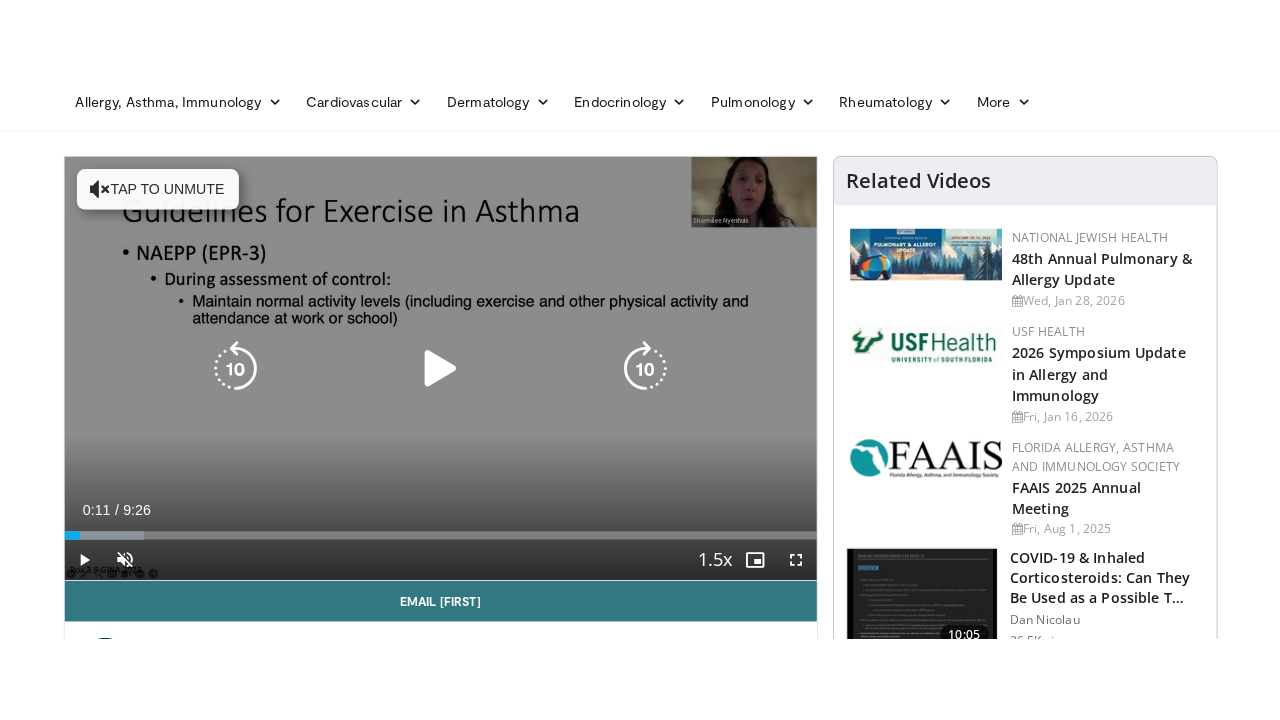 scroll, scrollTop: 135, scrollLeft: 0, axis: vertical 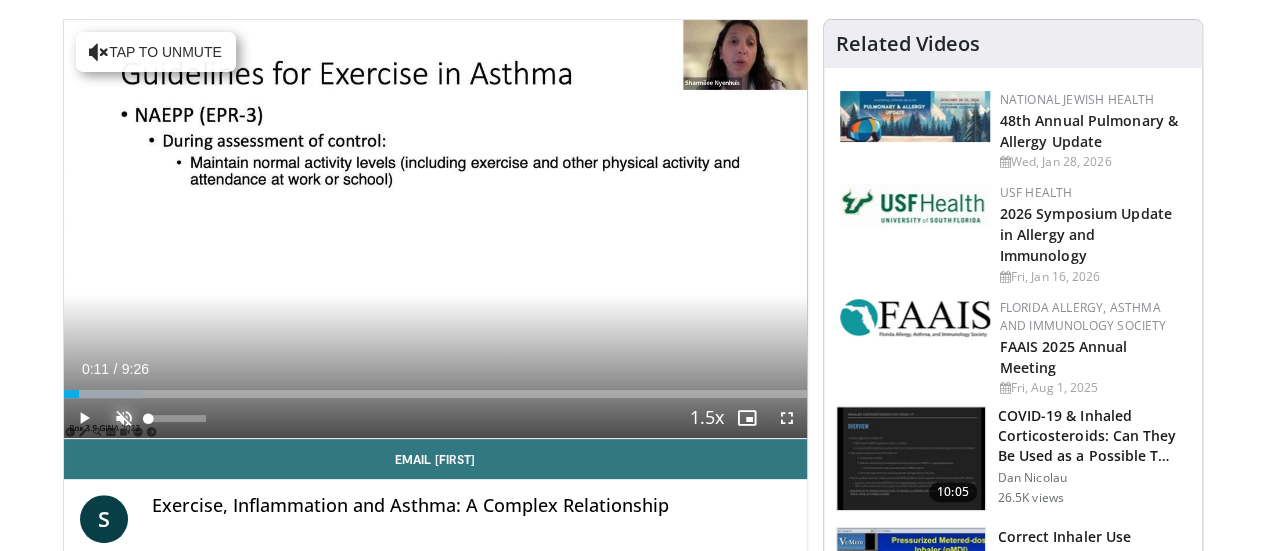 click at bounding box center [124, 418] 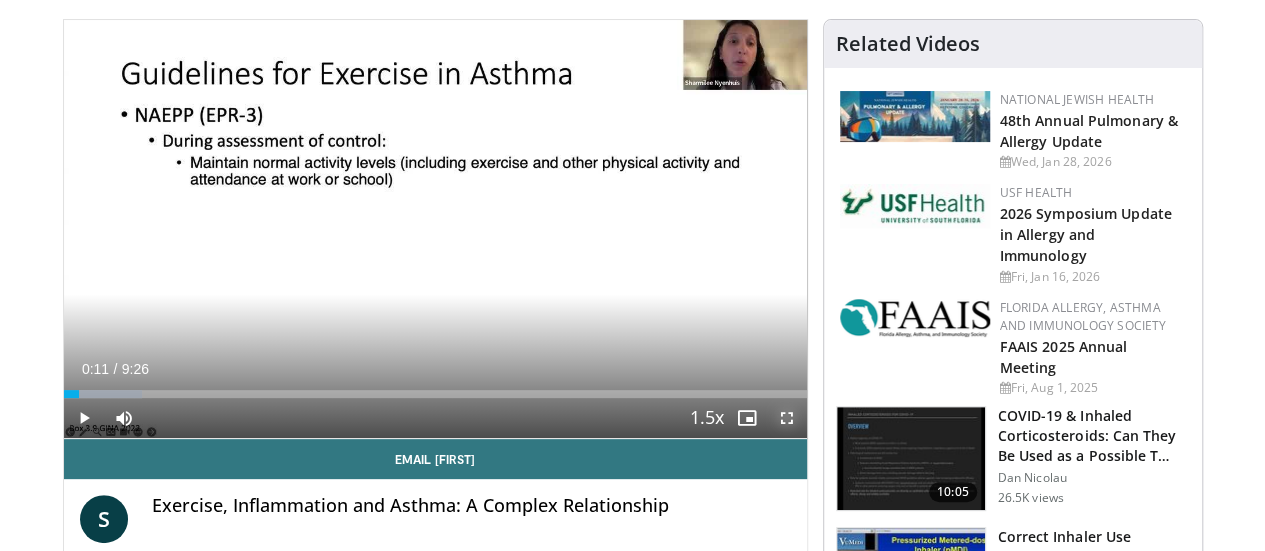 click at bounding box center (787, 418) 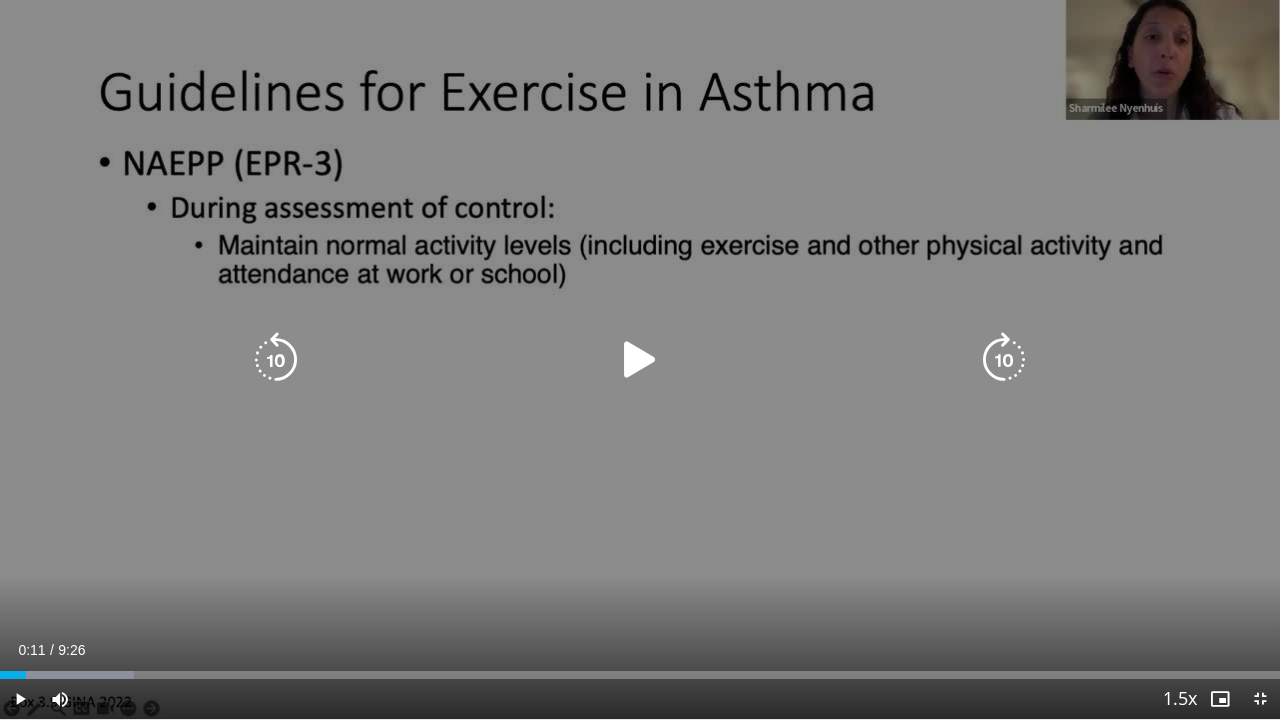 click at bounding box center [640, 360] 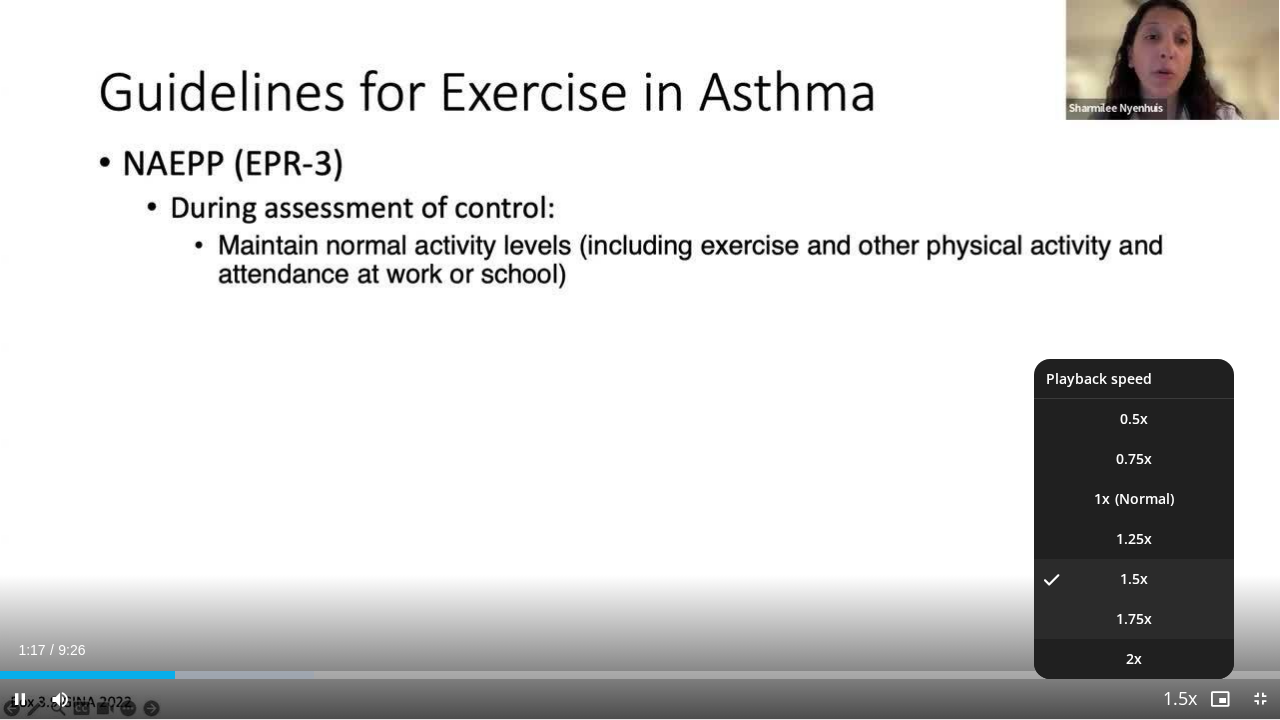 click on "1.75x" at bounding box center (1134, 619) 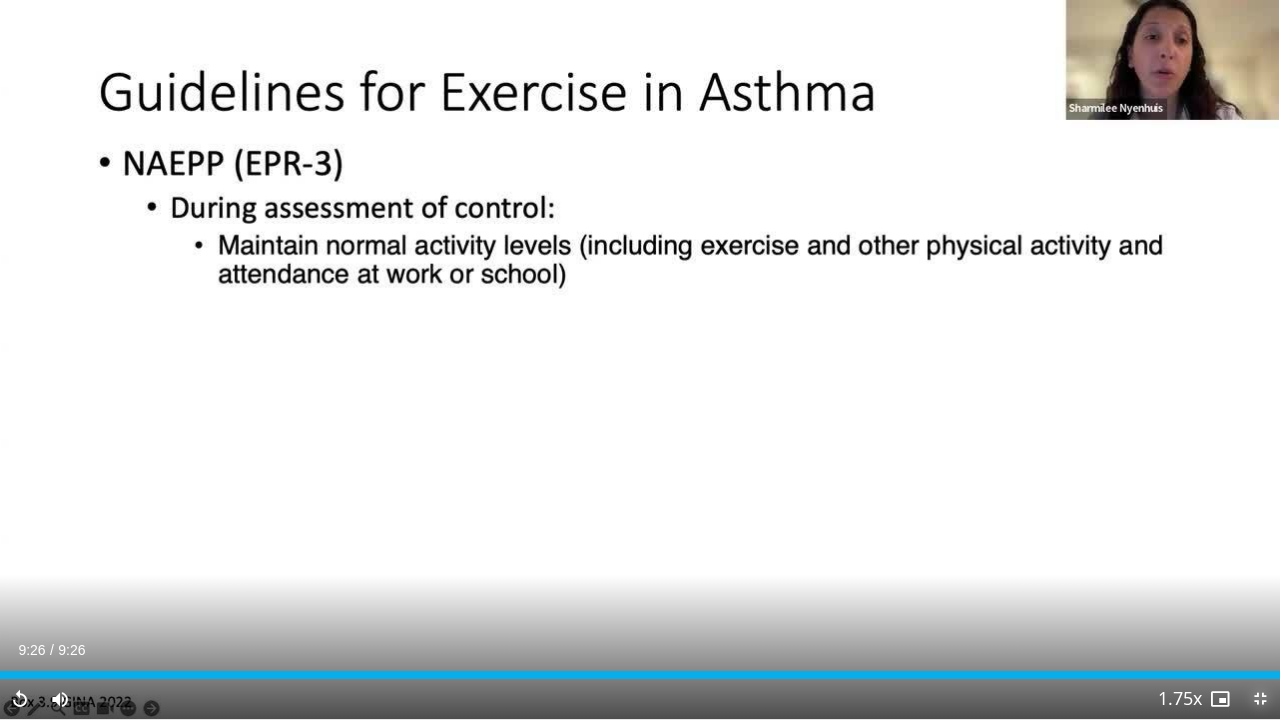 click at bounding box center (1260, 699) 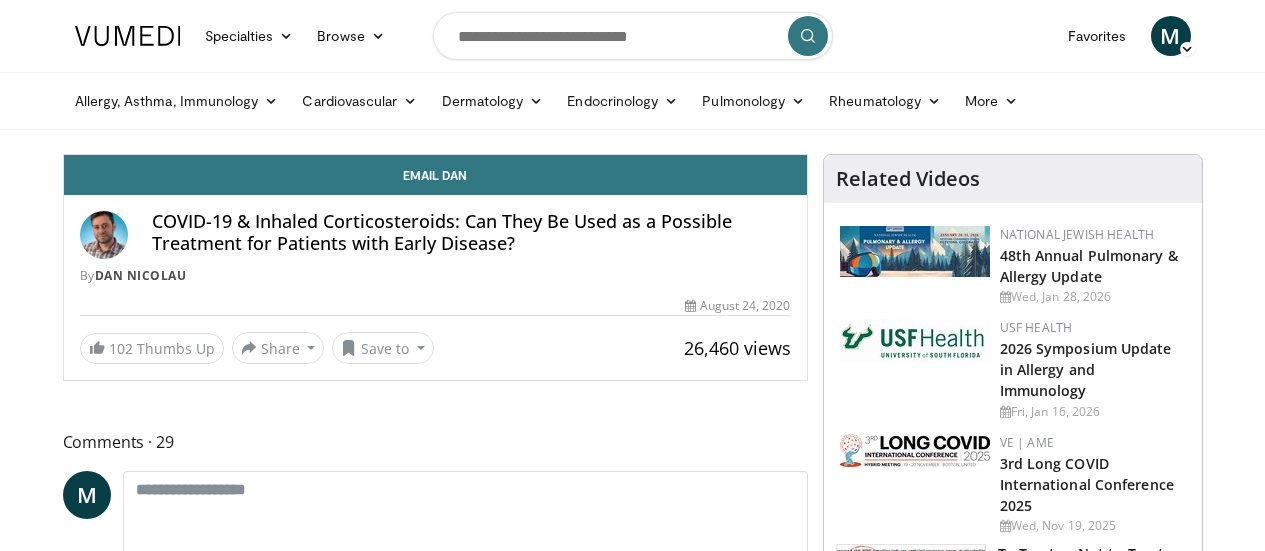 scroll, scrollTop: 0, scrollLeft: 0, axis: both 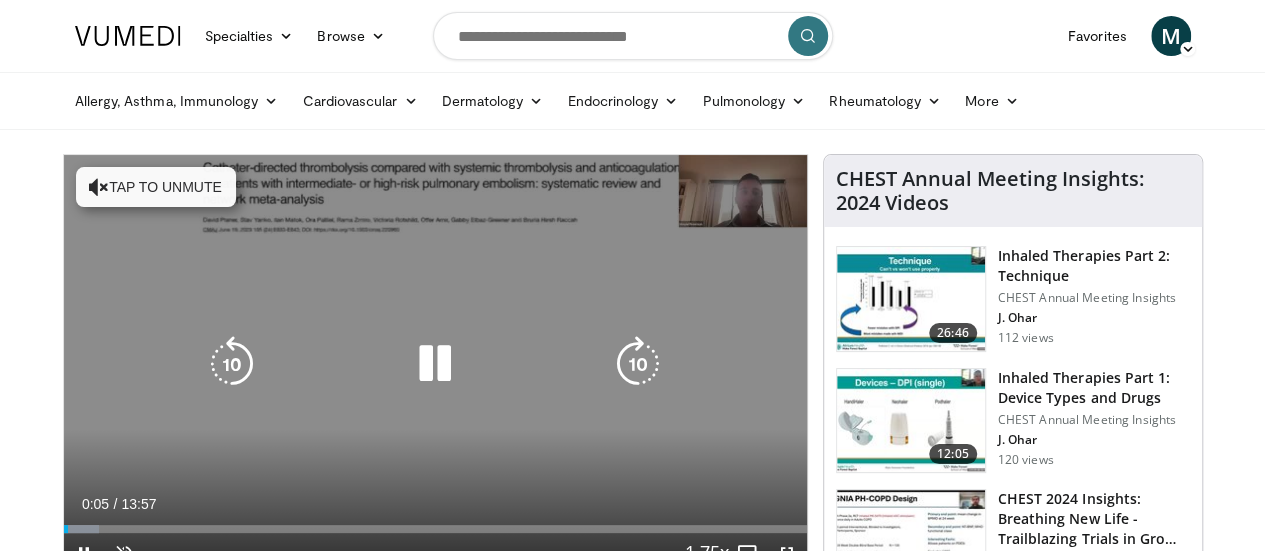 click on "10 seconds
Tap to unmute" at bounding box center [435, 364] 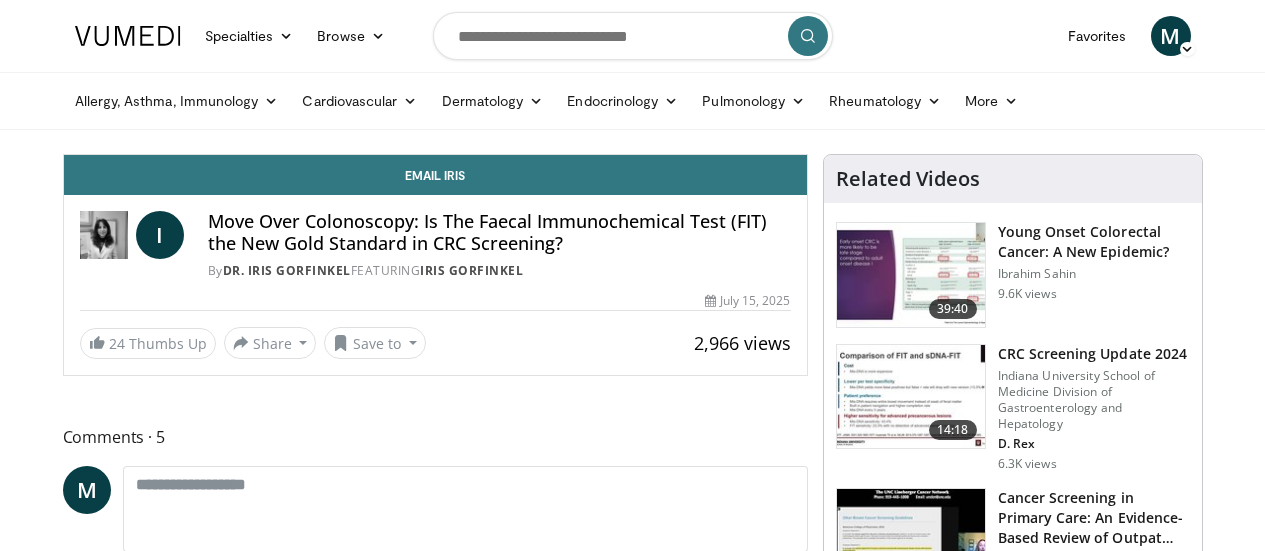 scroll, scrollTop: 0, scrollLeft: 0, axis: both 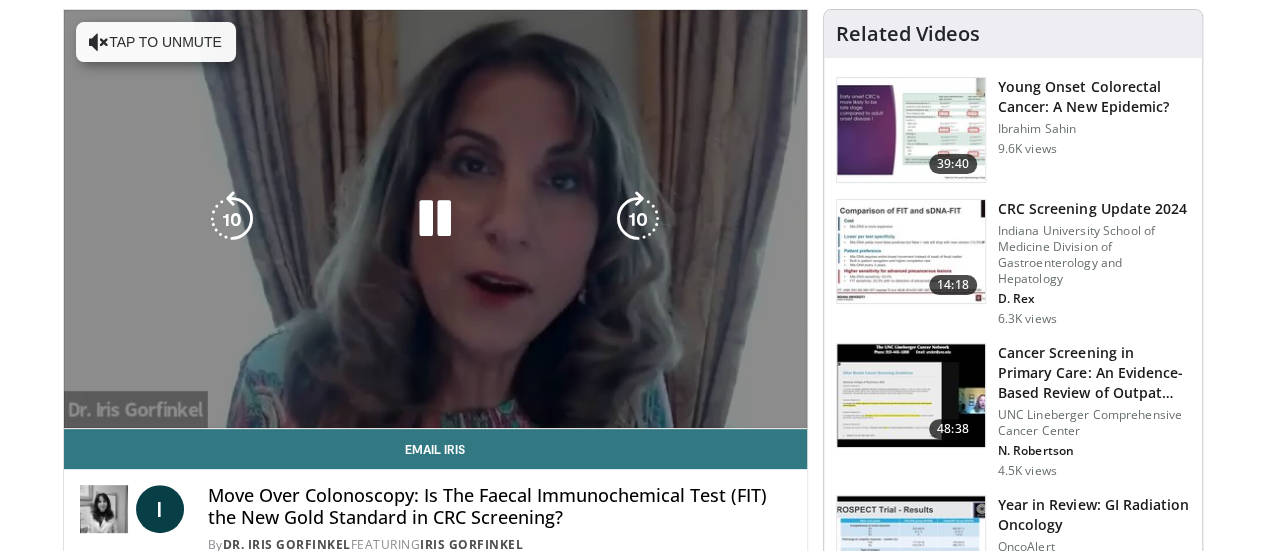 click at bounding box center [435, 219] 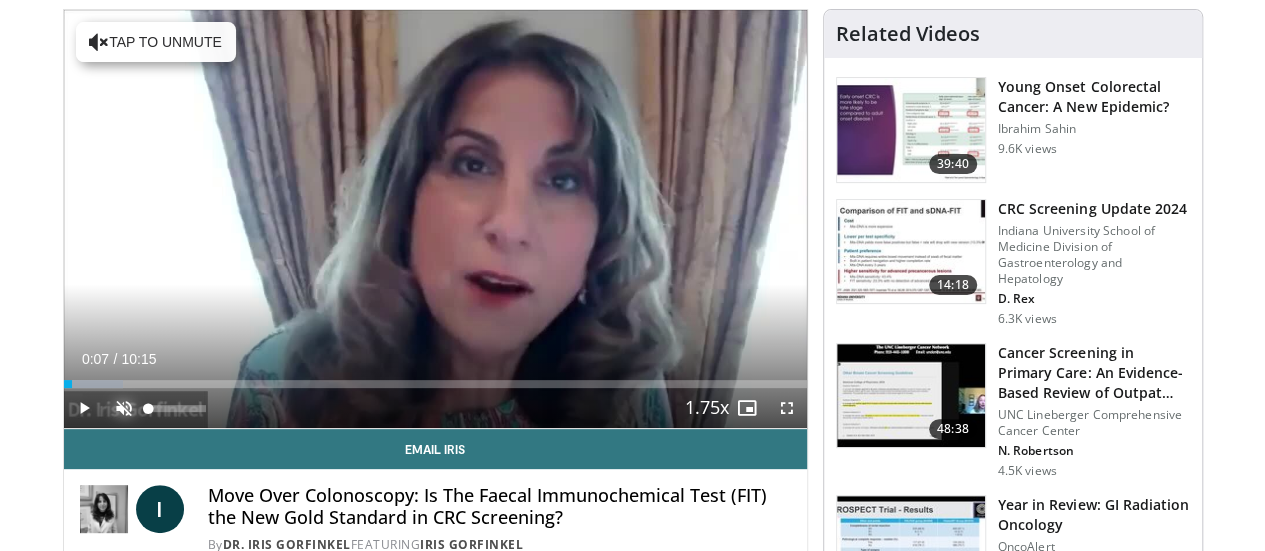 click at bounding box center [124, 408] 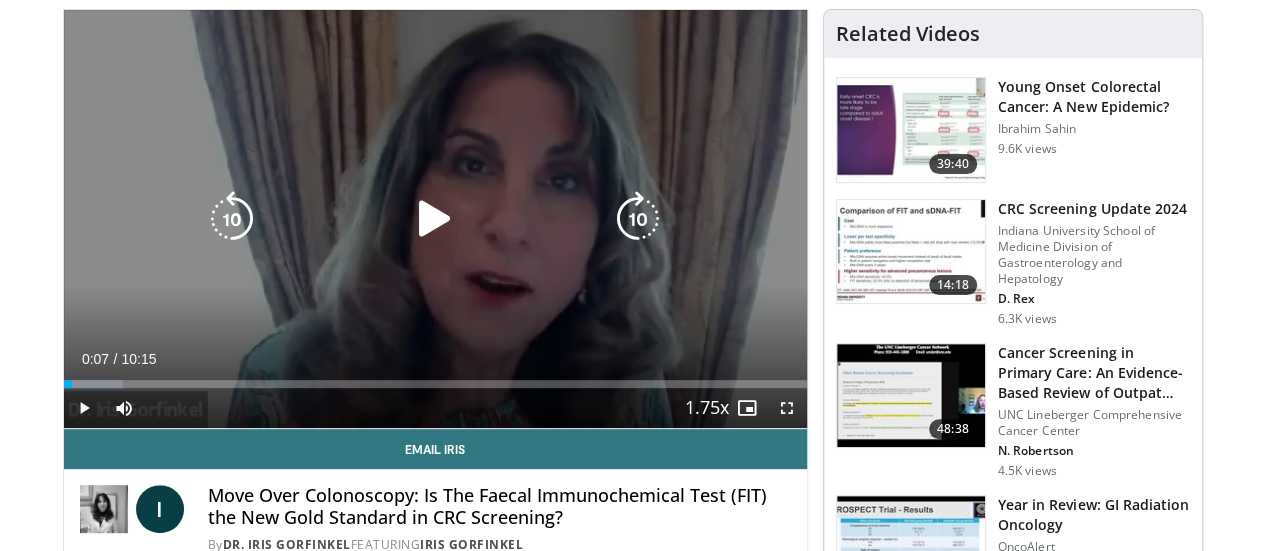 click at bounding box center (435, 219) 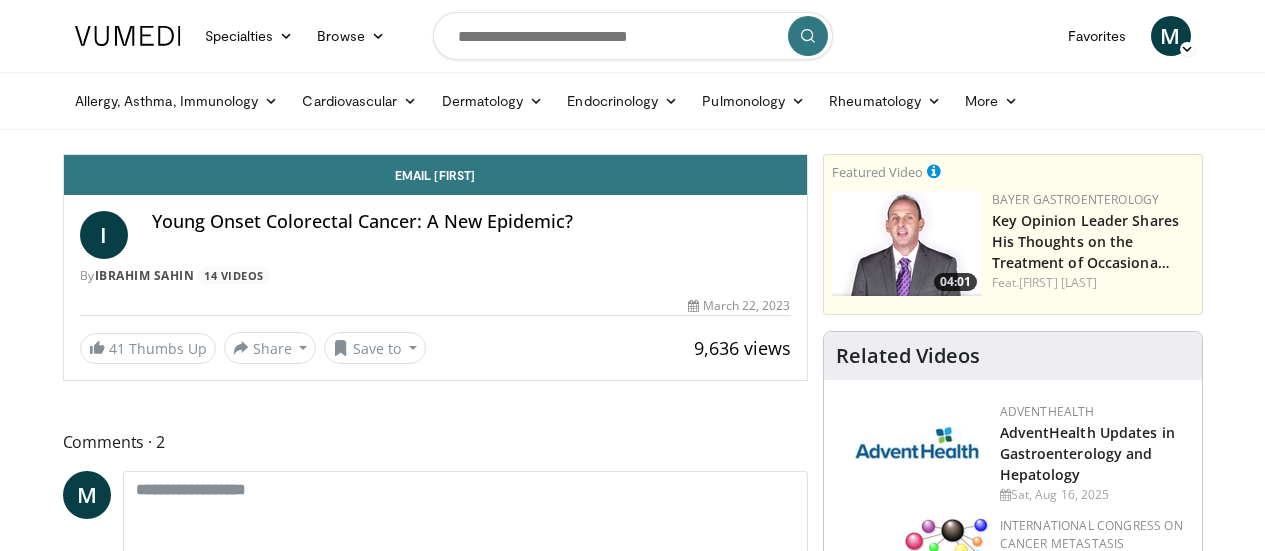 scroll, scrollTop: 0, scrollLeft: 0, axis: both 